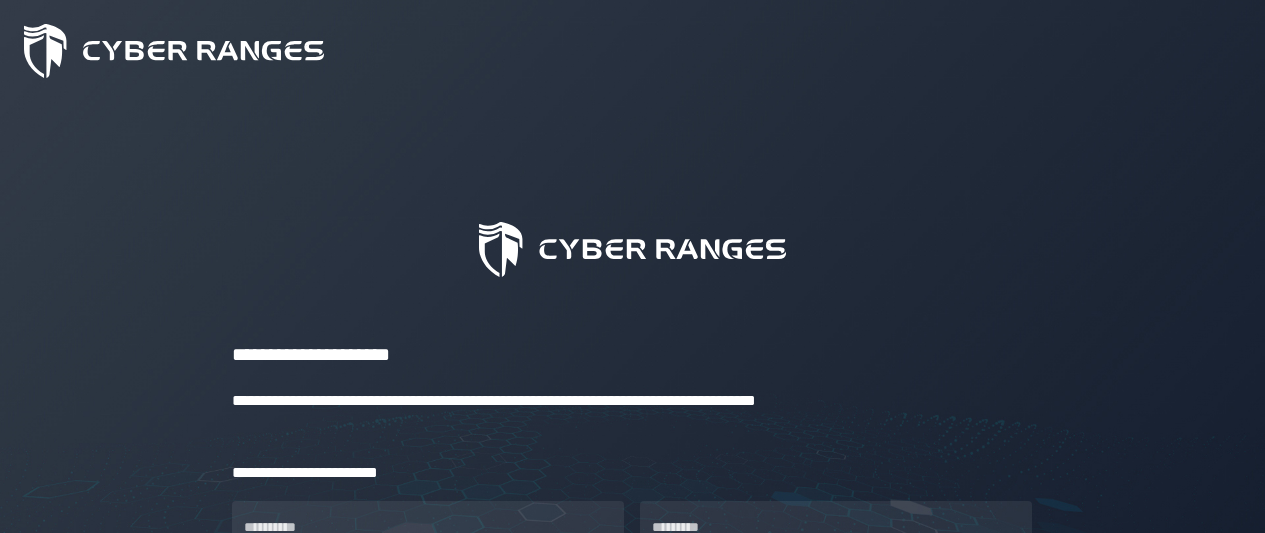 scroll, scrollTop: 0, scrollLeft: 0, axis: both 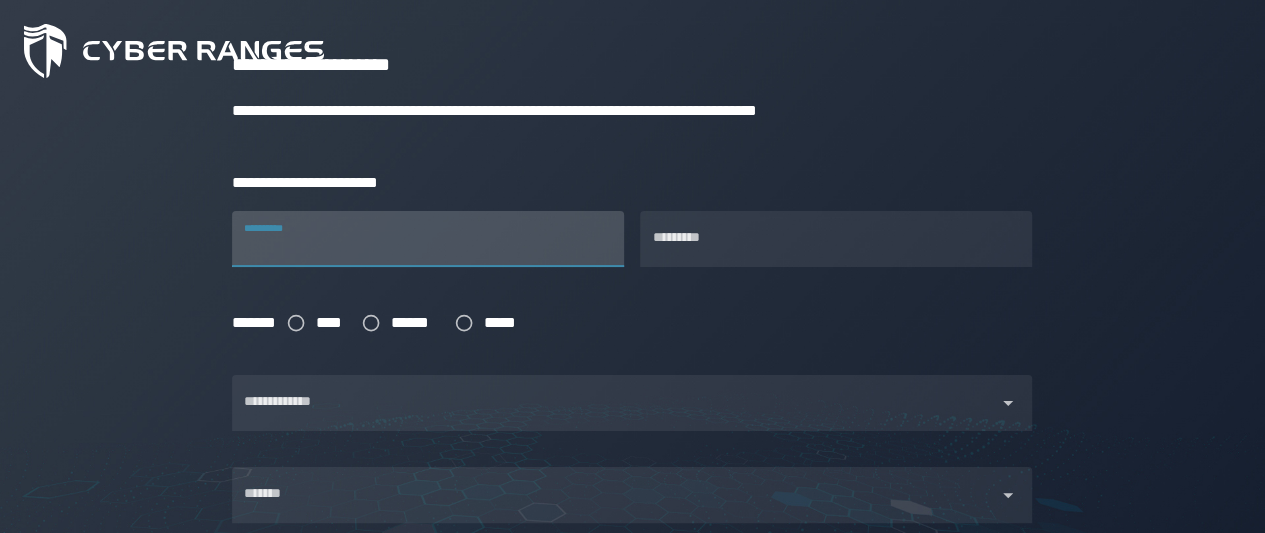 click on "**********" at bounding box center (428, 239) 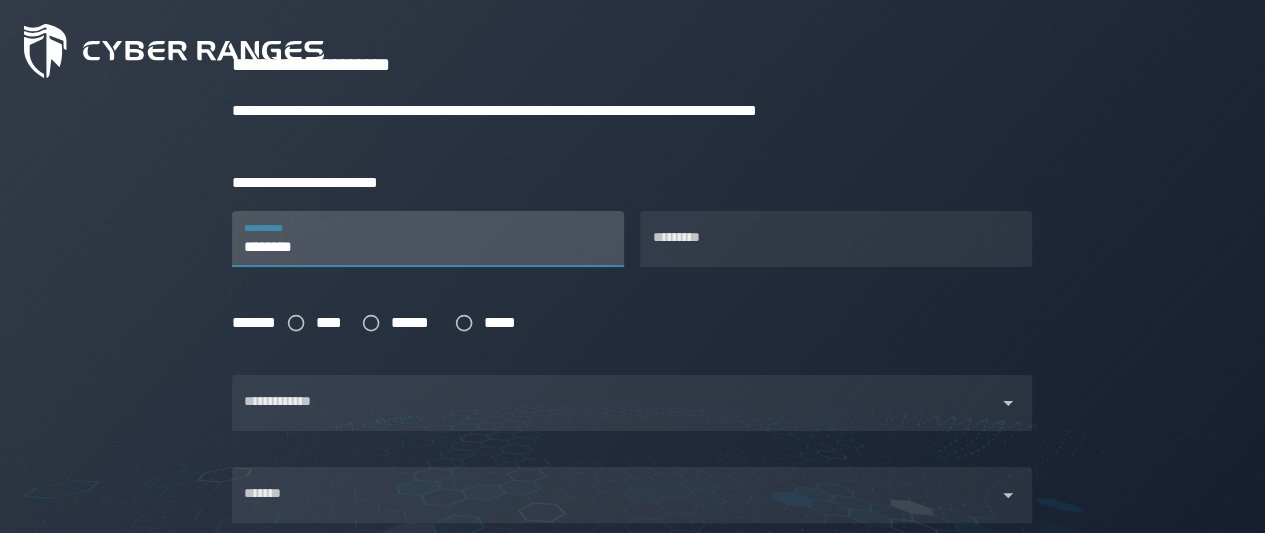 type on "*******" 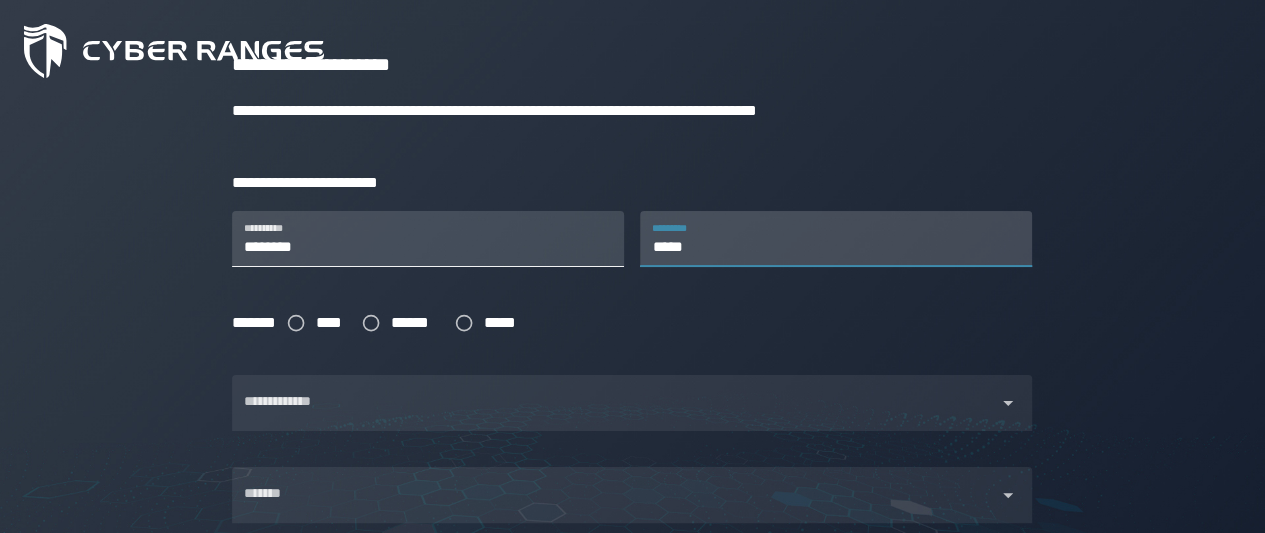 type on "*****" 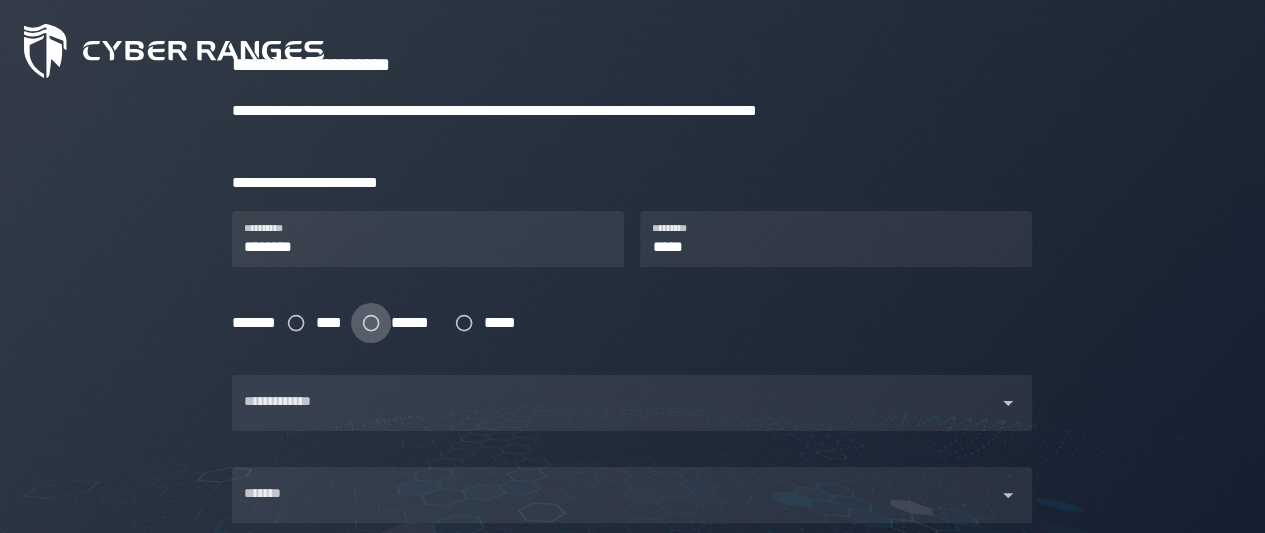 click 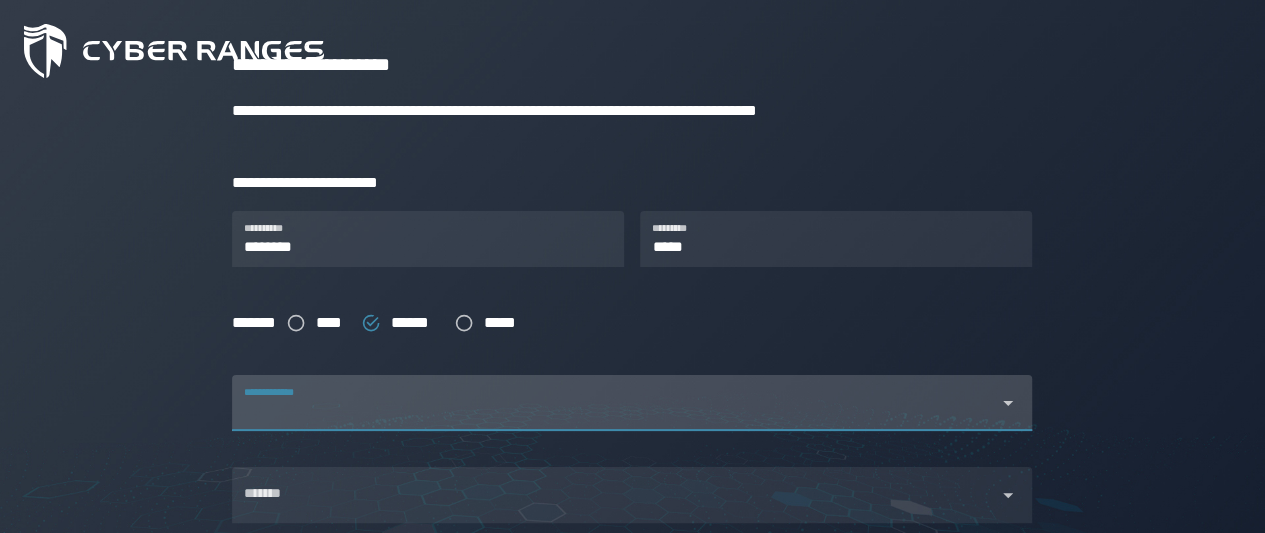 click on "**********" at bounding box center [614, 403] 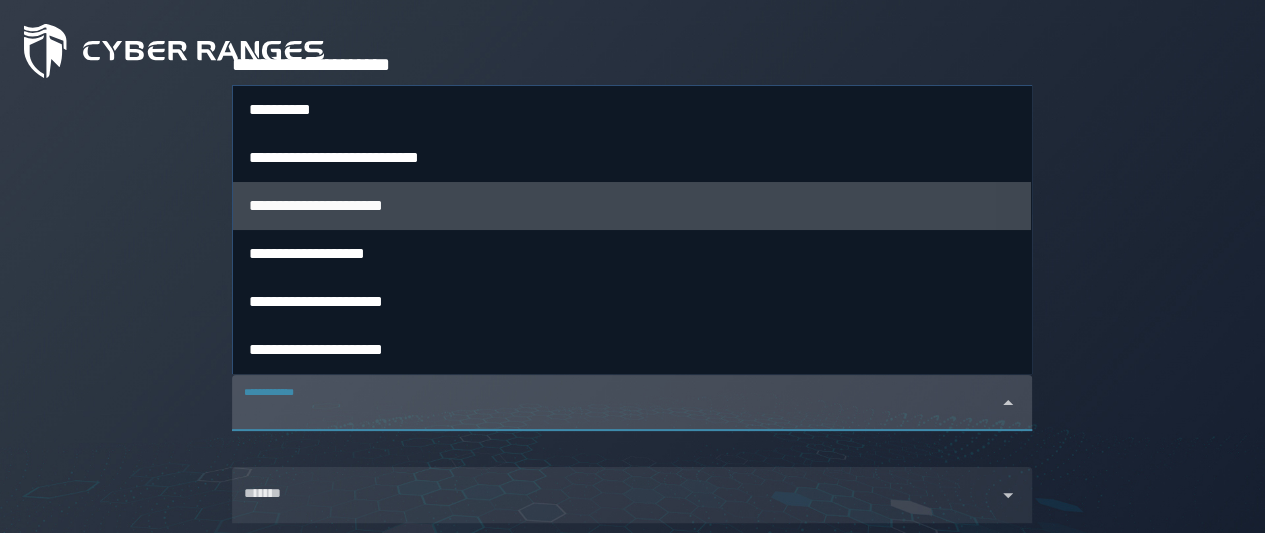 click on "**********" at bounding box center (632, 206) 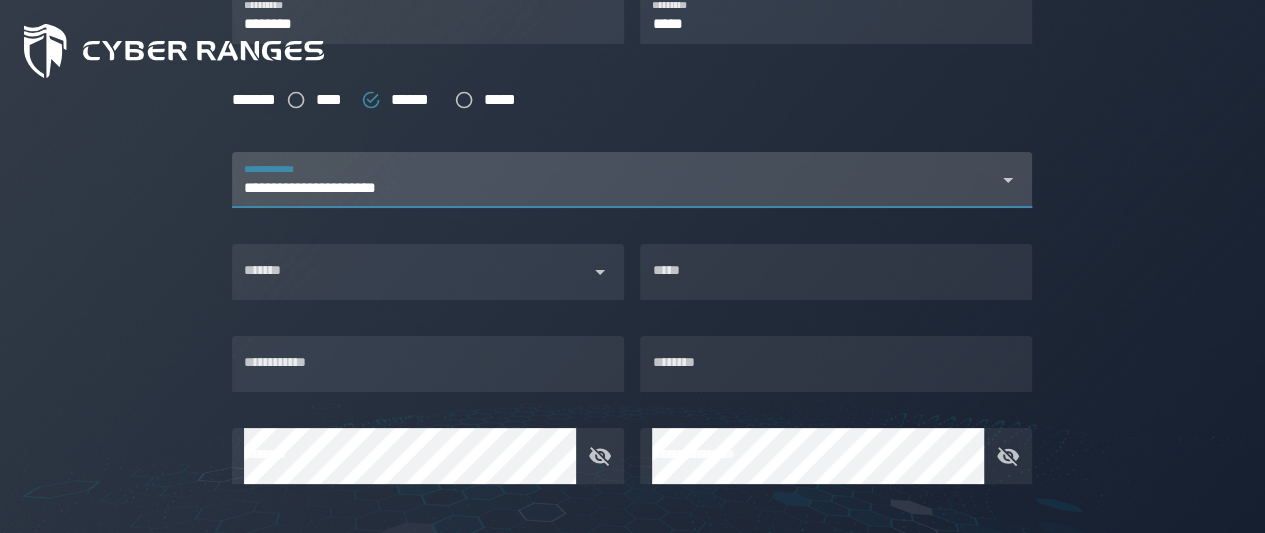scroll, scrollTop: 521, scrollLeft: 0, axis: vertical 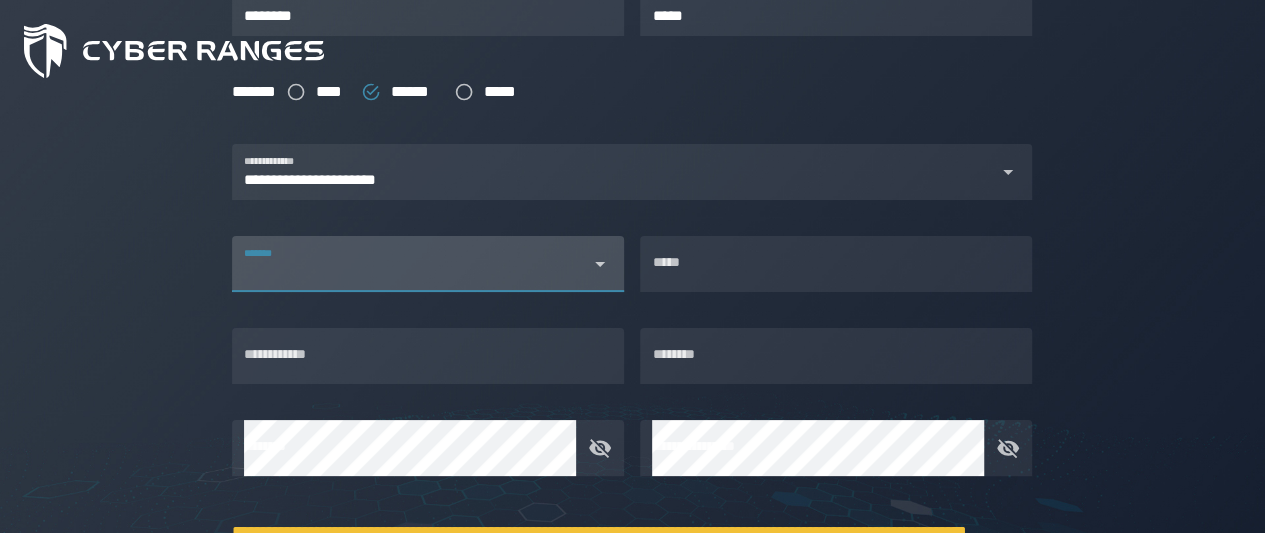 click 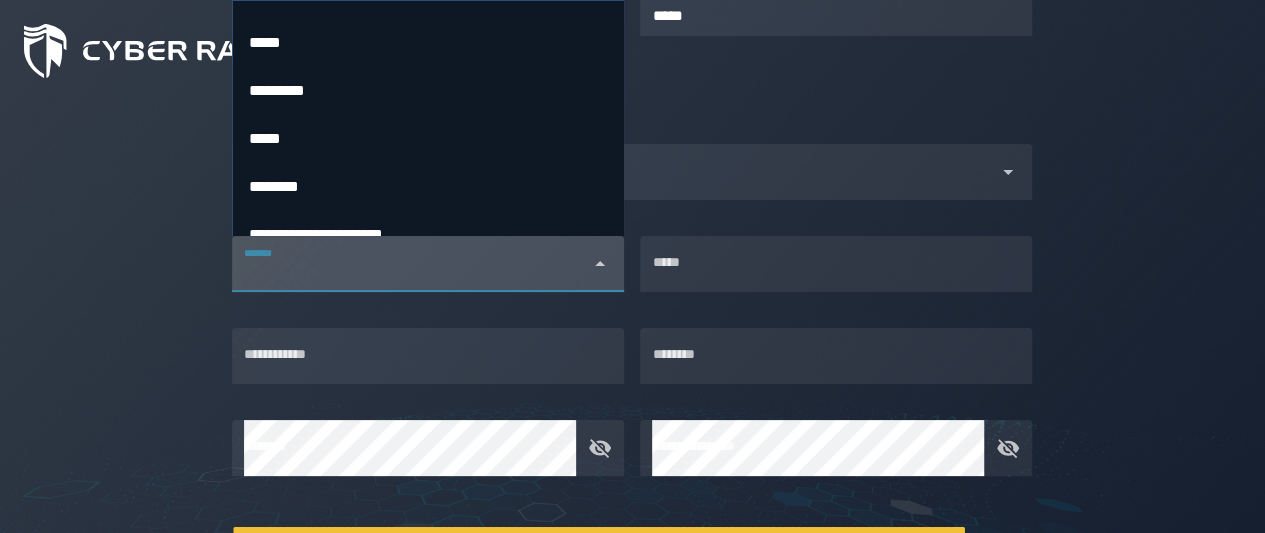 scroll, scrollTop: 9642, scrollLeft: 0, axis: vertical 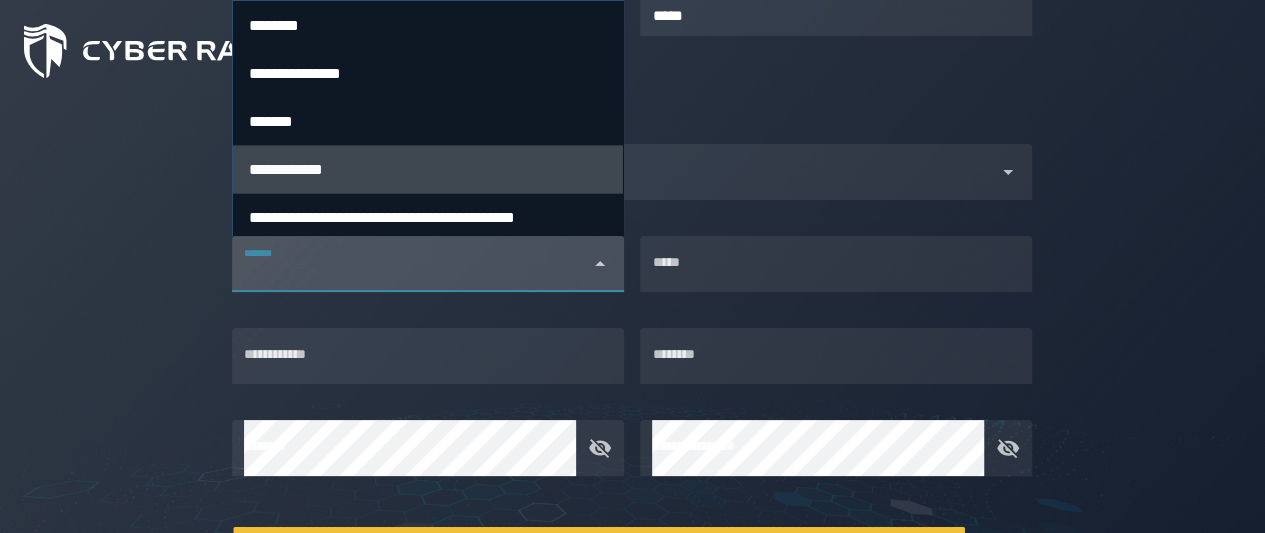 click on "**********" at bounding box center (428, 168) 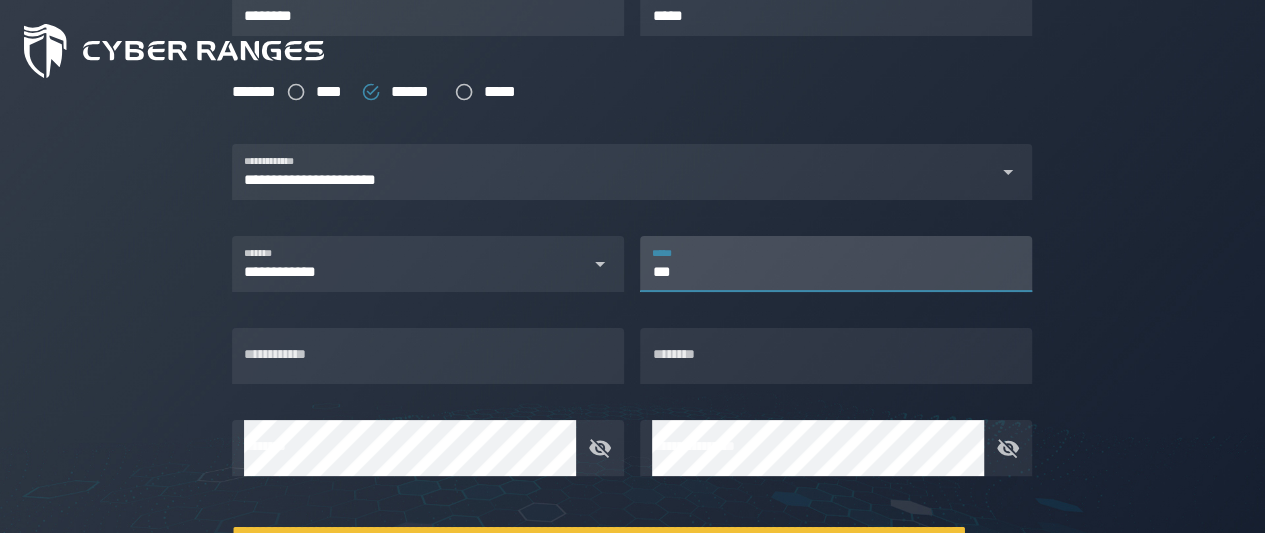 click on "***" at bounding box center [836, 264] 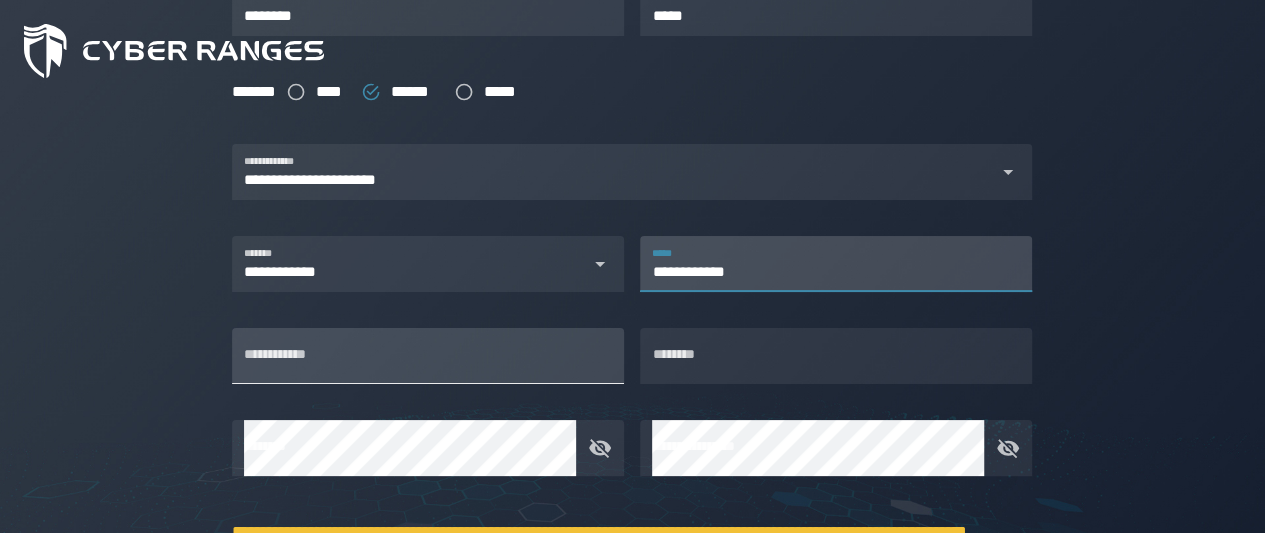 type on "**********" 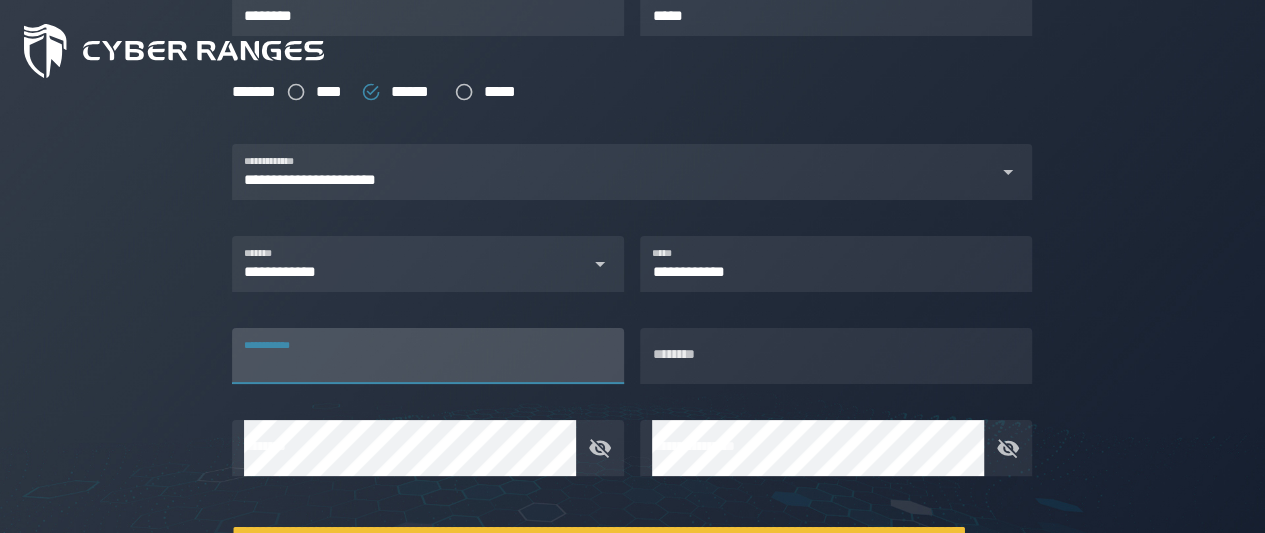 click on "**********" at bounding box center [428, 356] 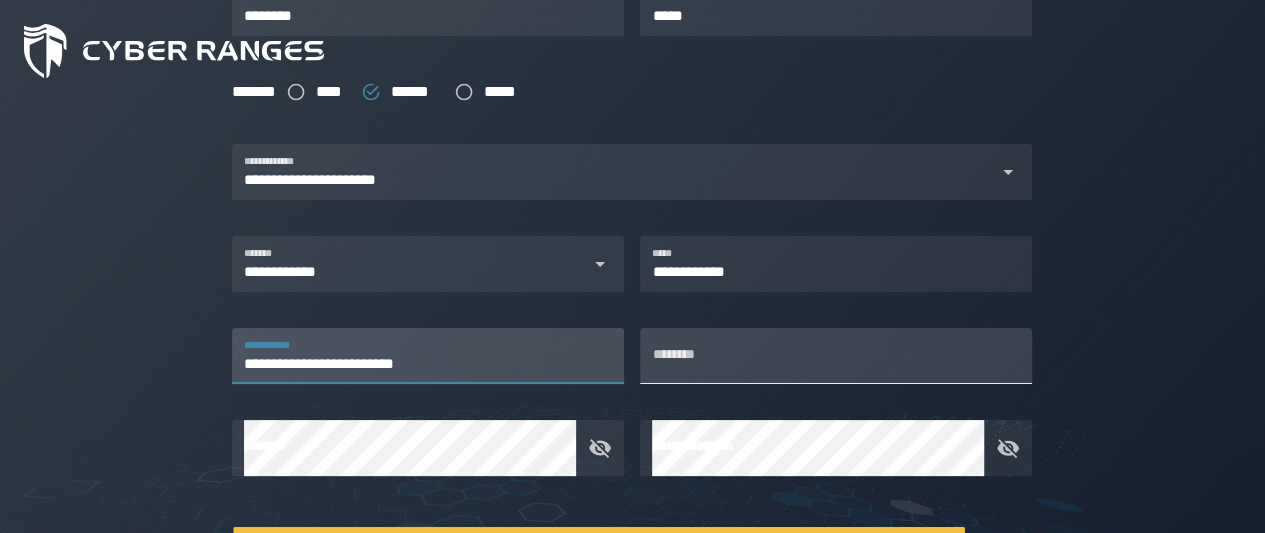 type on "**********" 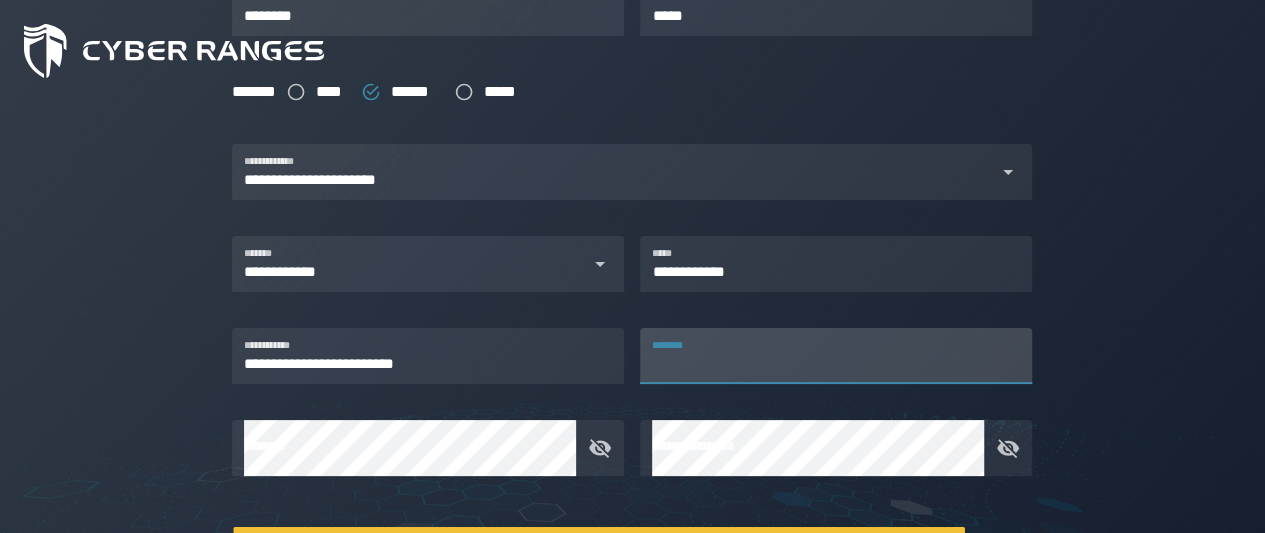 click on "********" at bounding box center (836, 356) 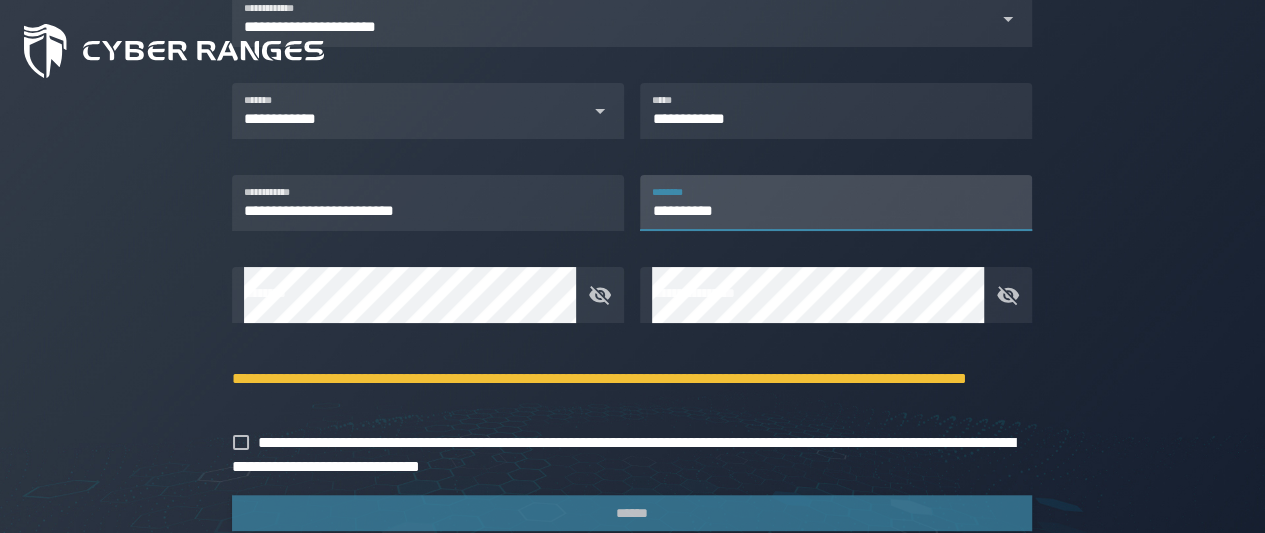 scroll, scrollTop: 675, scrollLeft: 0, axis: vertical 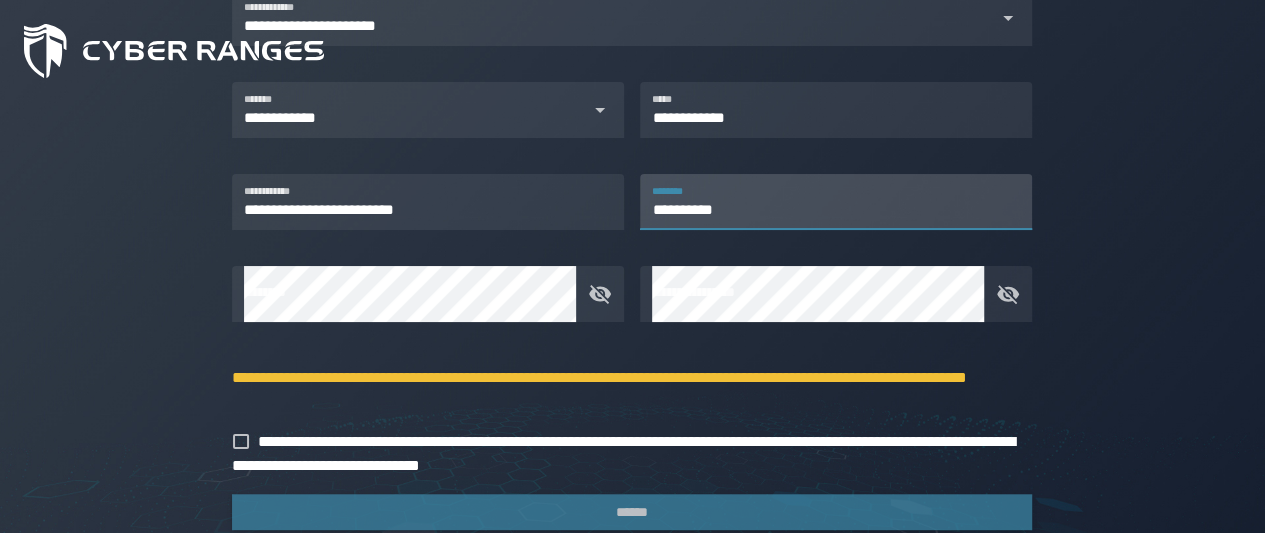 type on "**********" 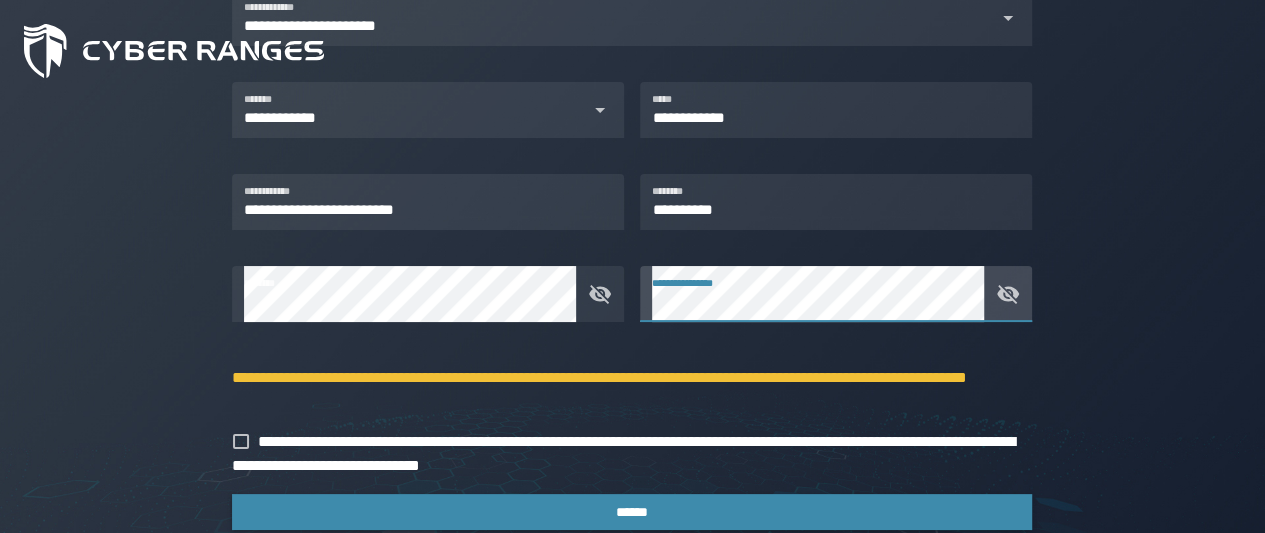 scroll, scrollTop: 735, scrollLeft: 0, axis: vertical 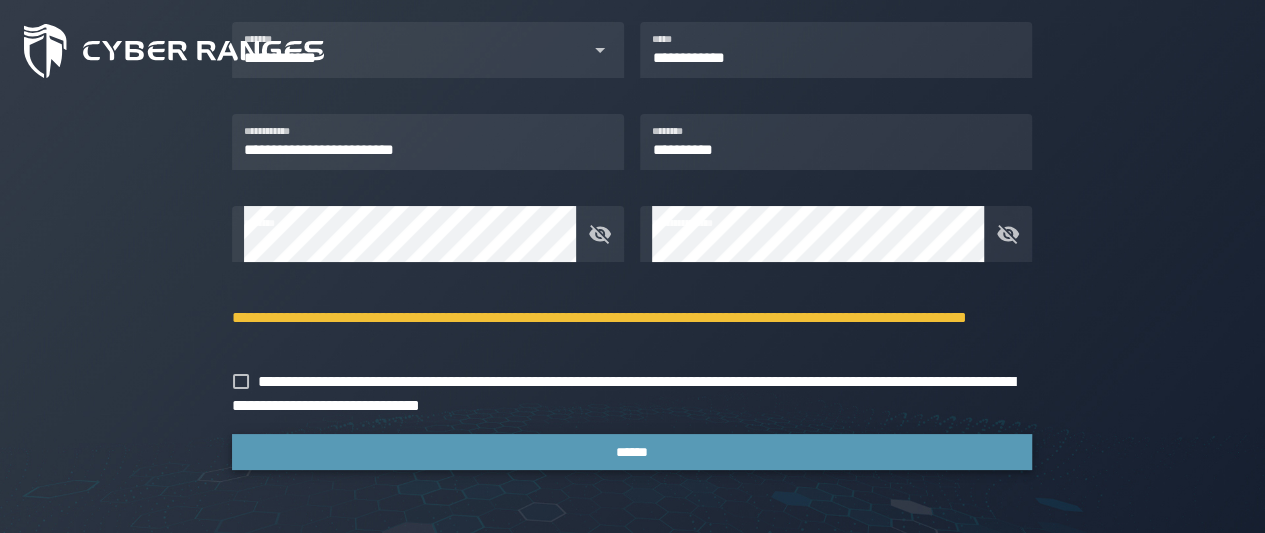 click on "******" at bounding box center (632, 452) 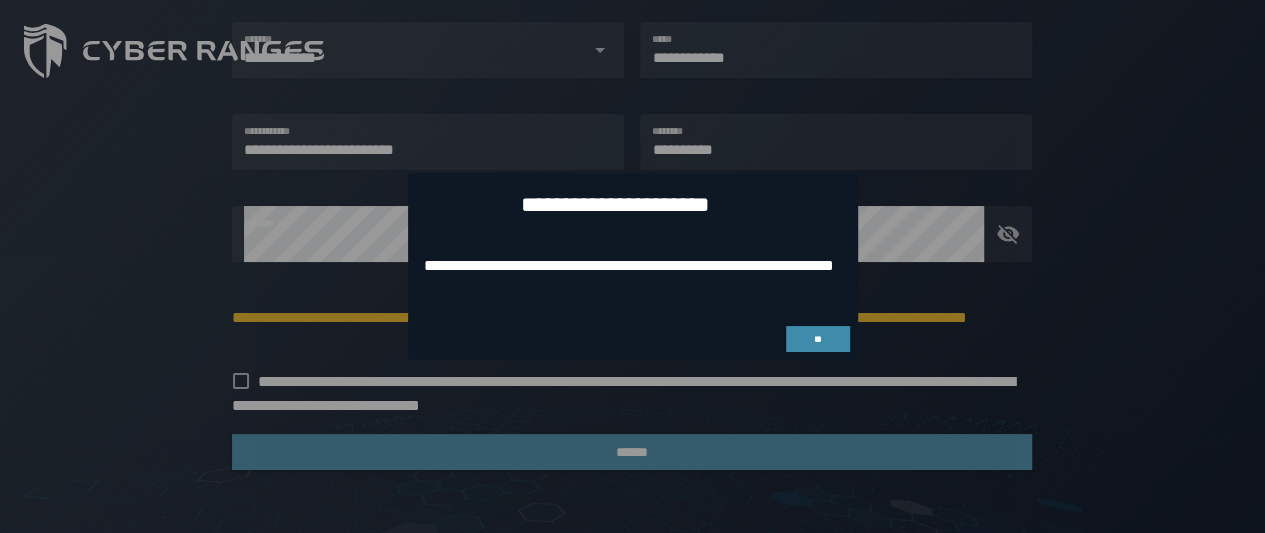 scroll, scrollTop: 0, scrollLeft: 0, axis: both 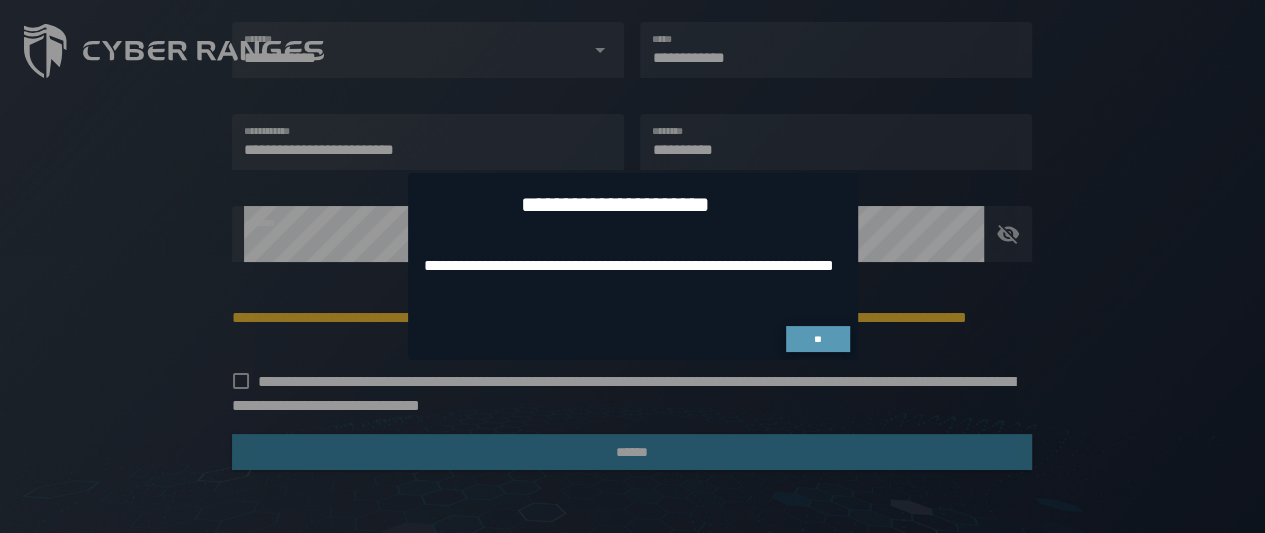 click on "**" at bounding box center [818, 339] 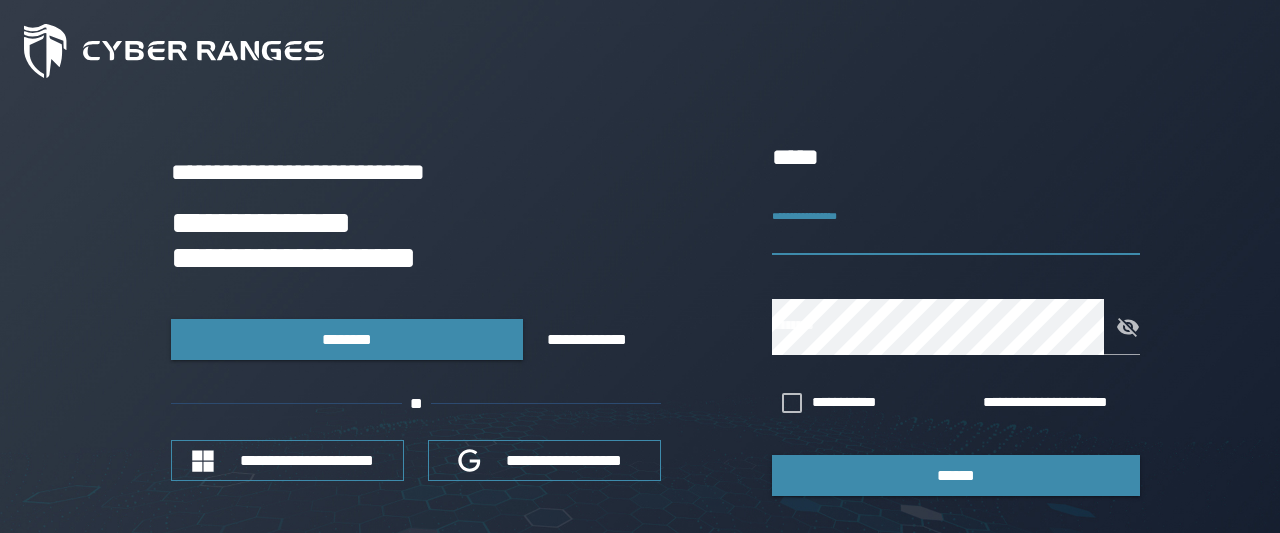 click on "**********" at bounding box center (956, 227) 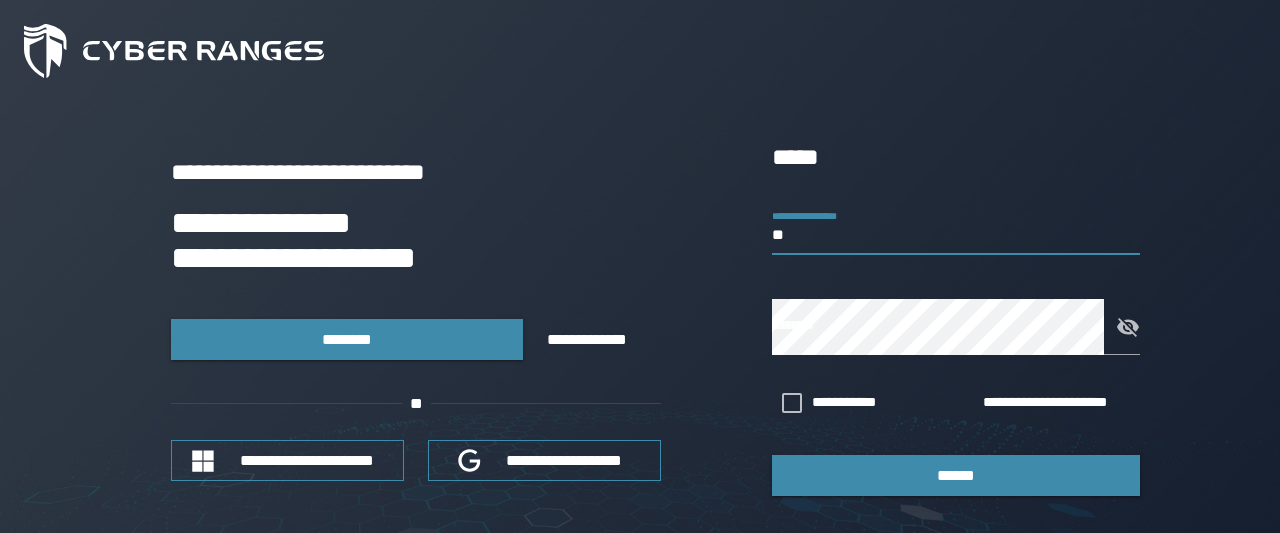type on "*" 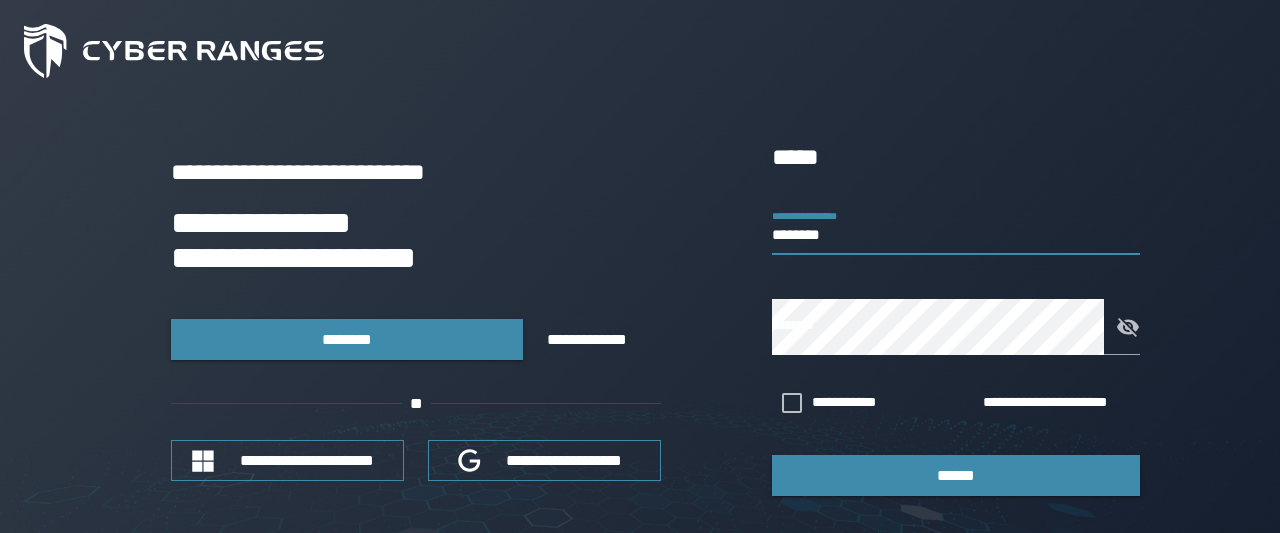 type on "********" 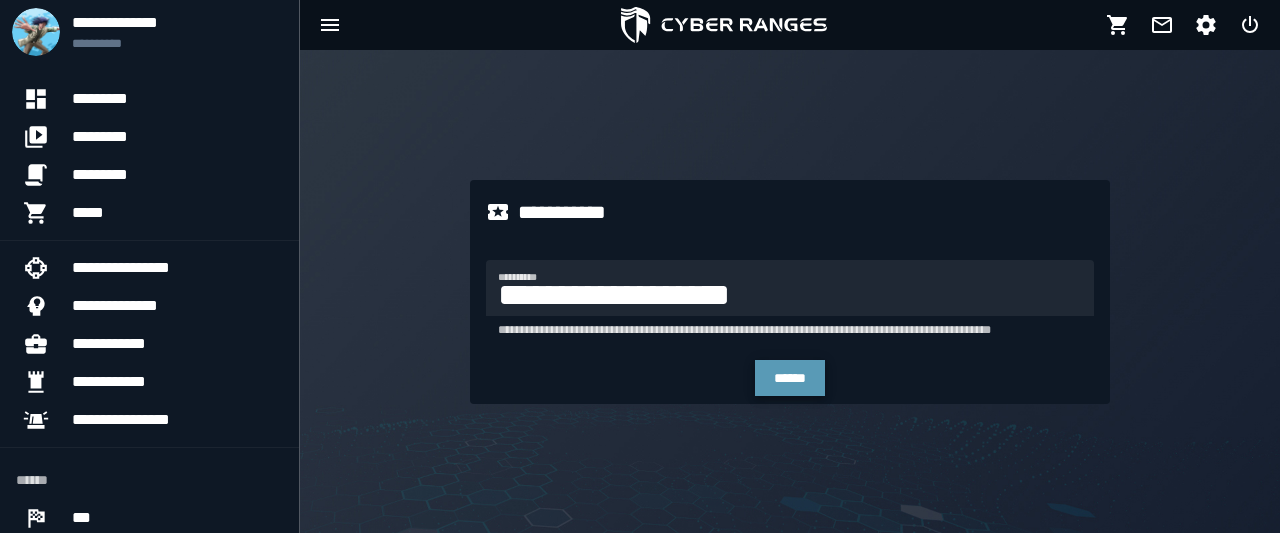 click on "******" at bounding box center [790, 378] 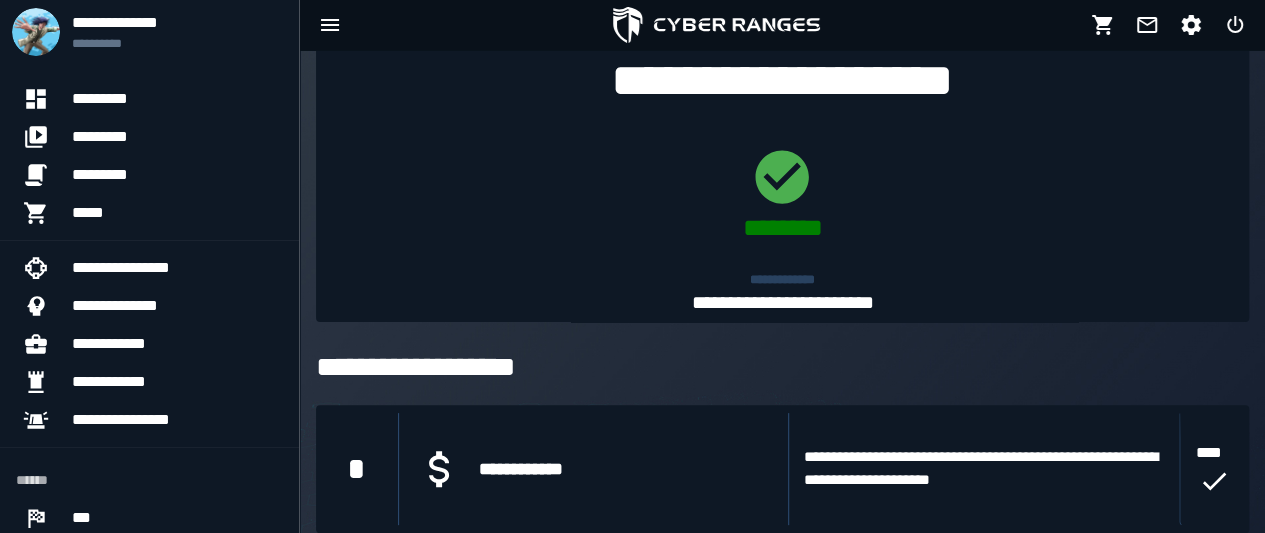 scroll, scrollTop: 88, scrollLeft: 0, axis: vertical 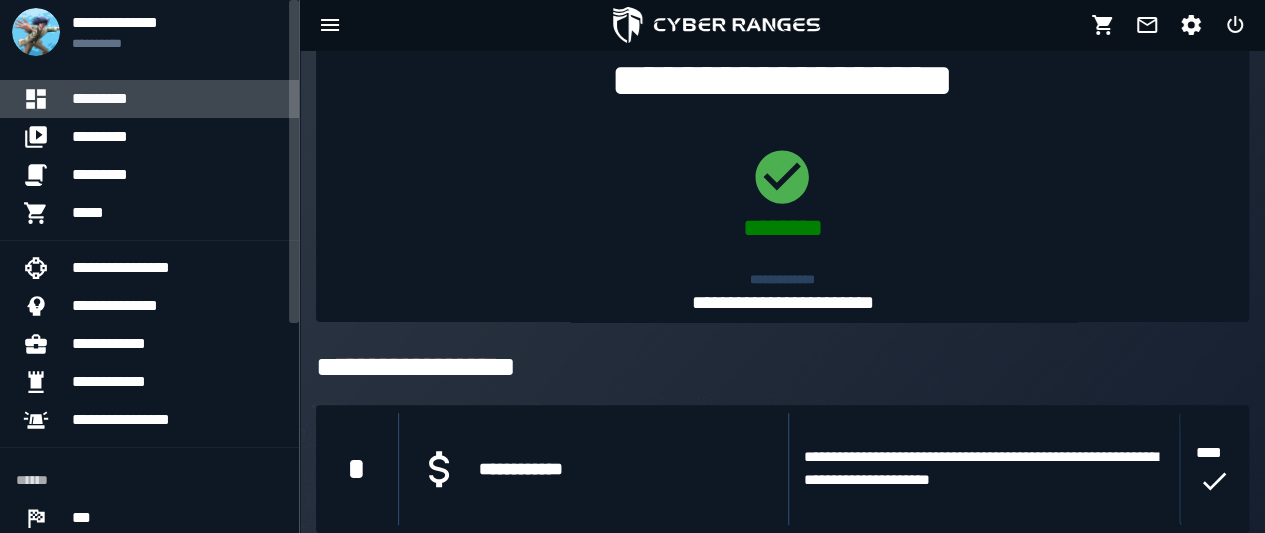 click on "*********" at bounding box center (177, 99) 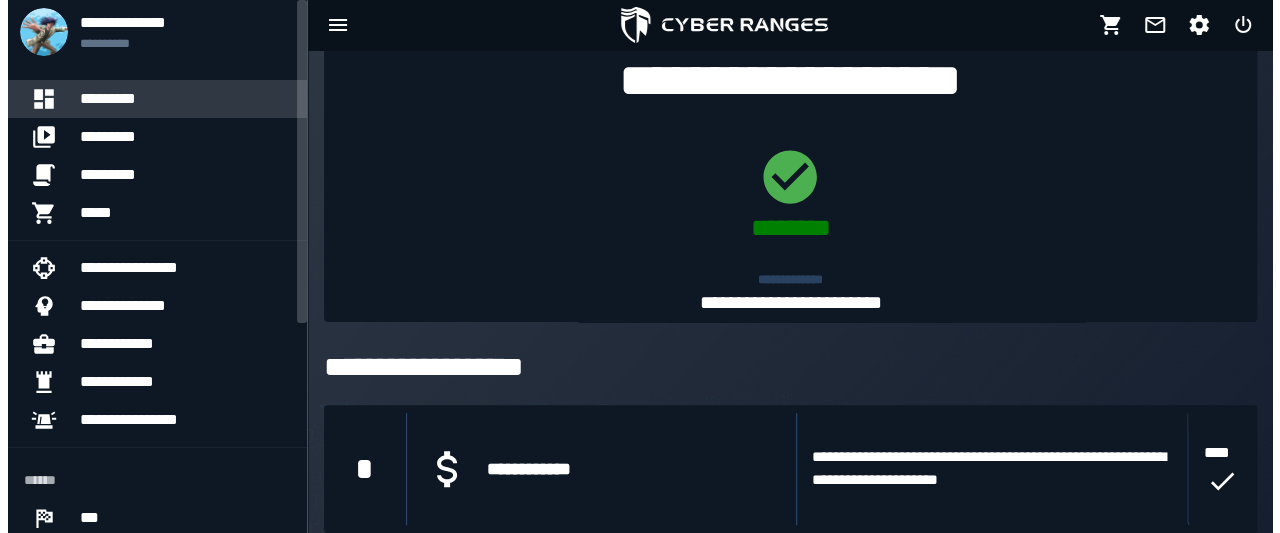scroll, scrollTop: 0, scrollLeft: 0, axis: both 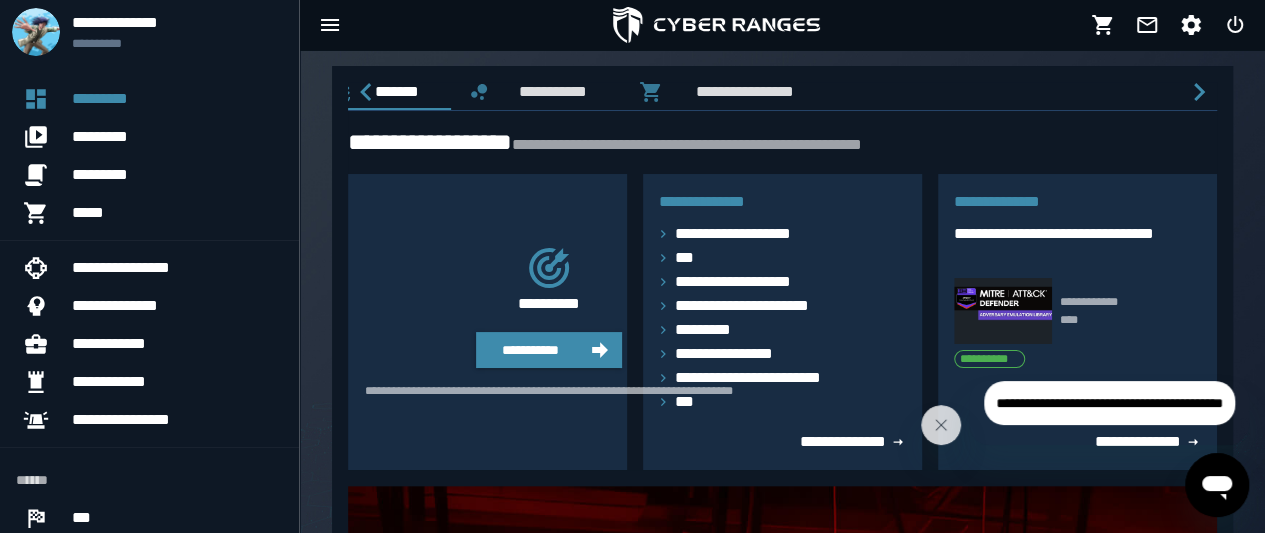 click on "**********" at bounding box center (782, 92) 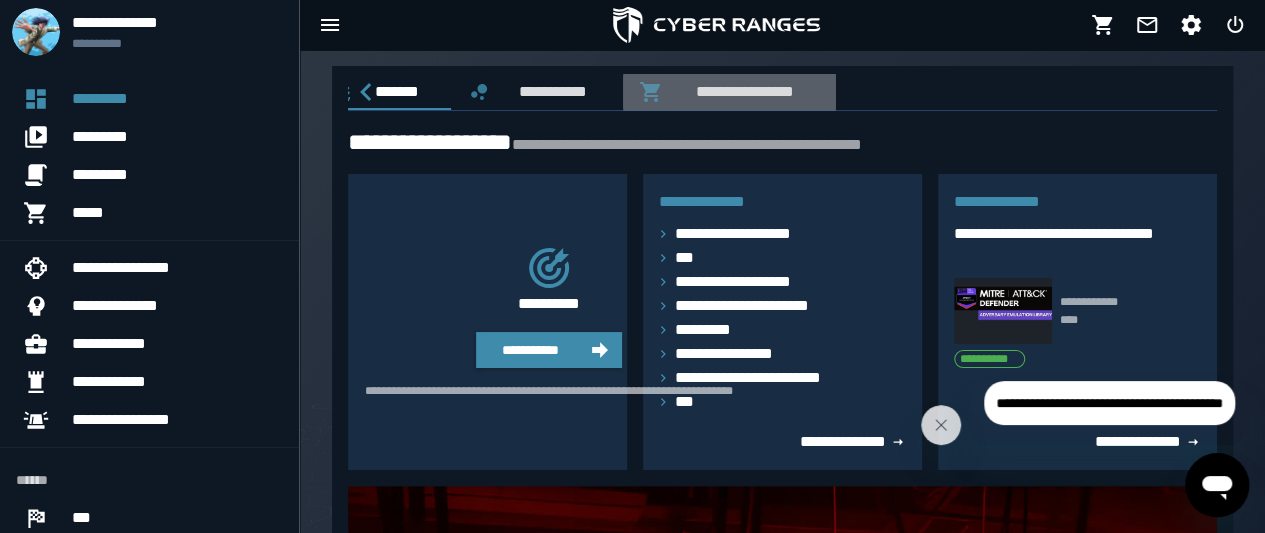 click on "**********" at bounding box center (741, 91) 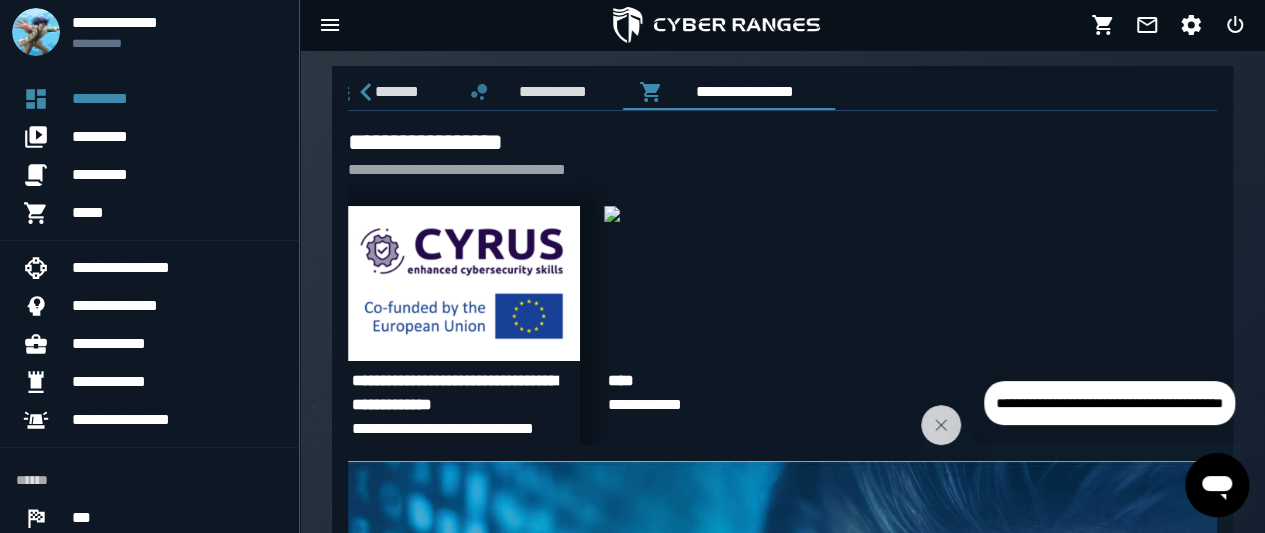 click at bounding box center [464, 283] 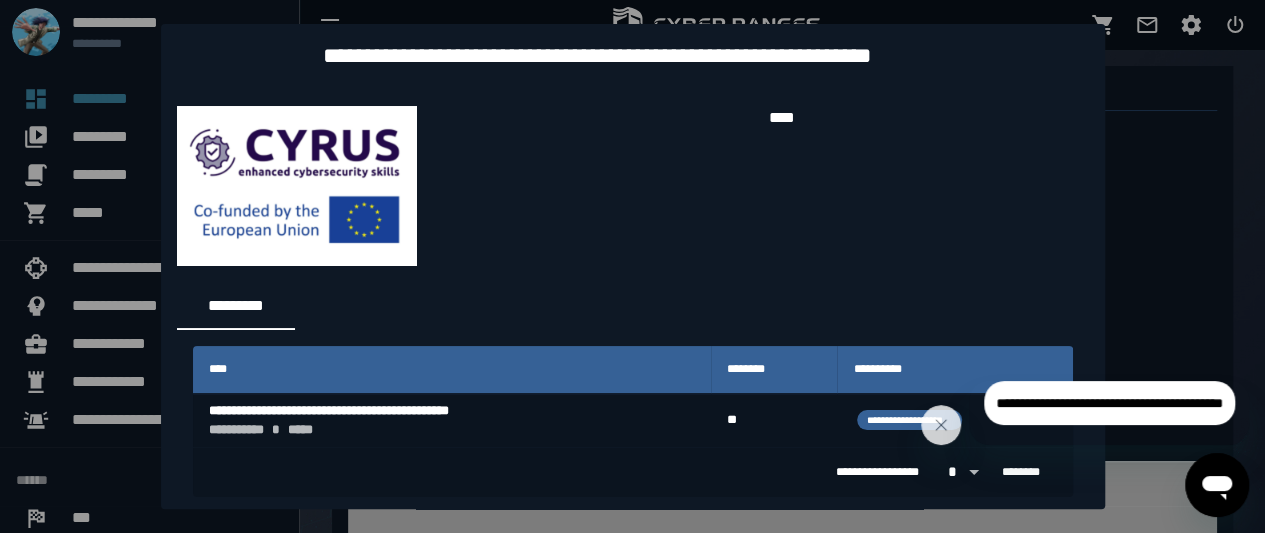 scroll, scrollTop: 68, scrollLeft: 0, axis: vertical 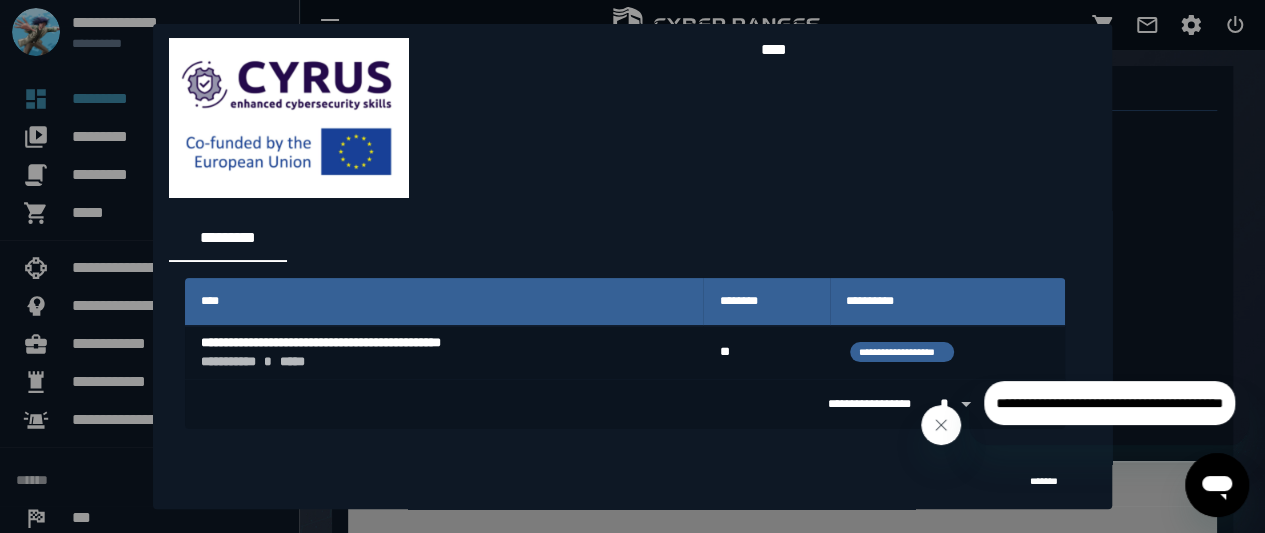click at bounding box center [941, 425] 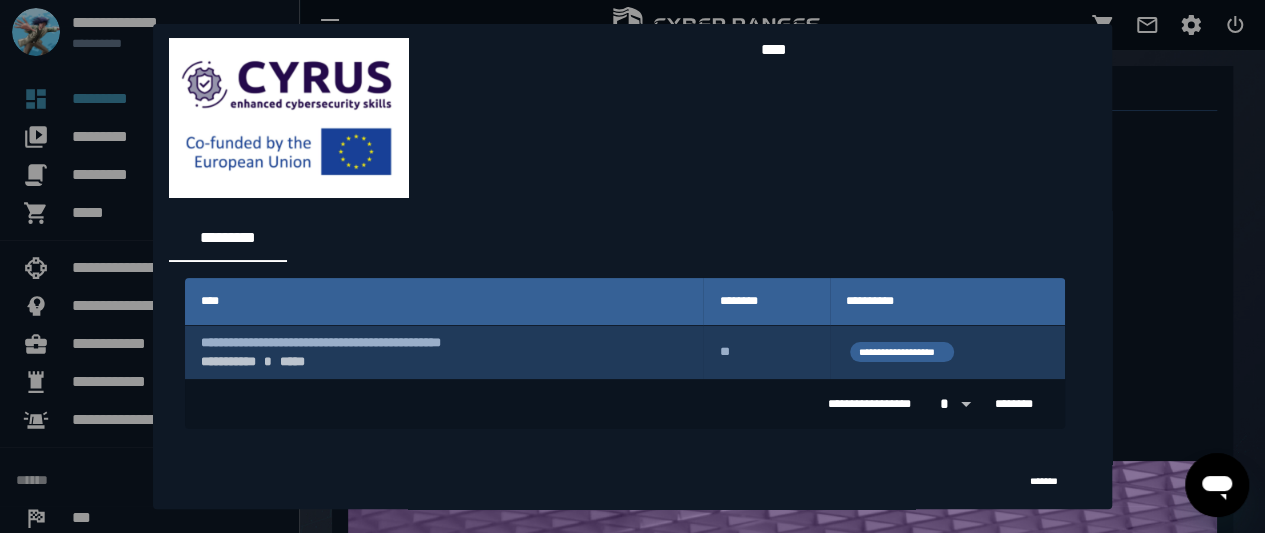click on "**********" at bounding box center [444, 362] 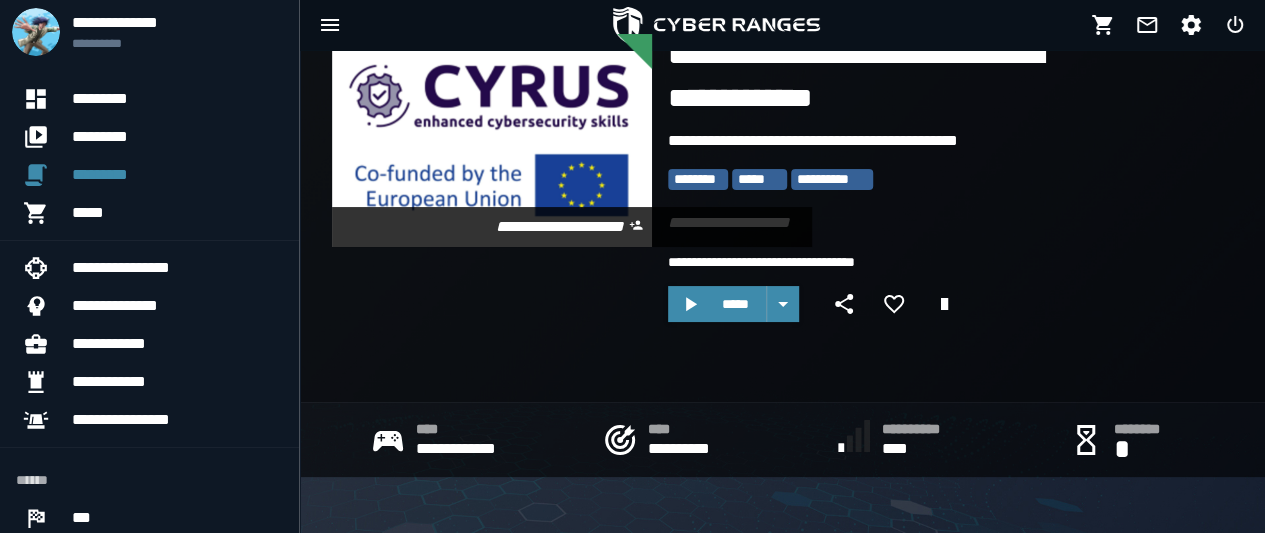 scroll, scrollTop: 26, scrollLeft: 0, axis: vertical 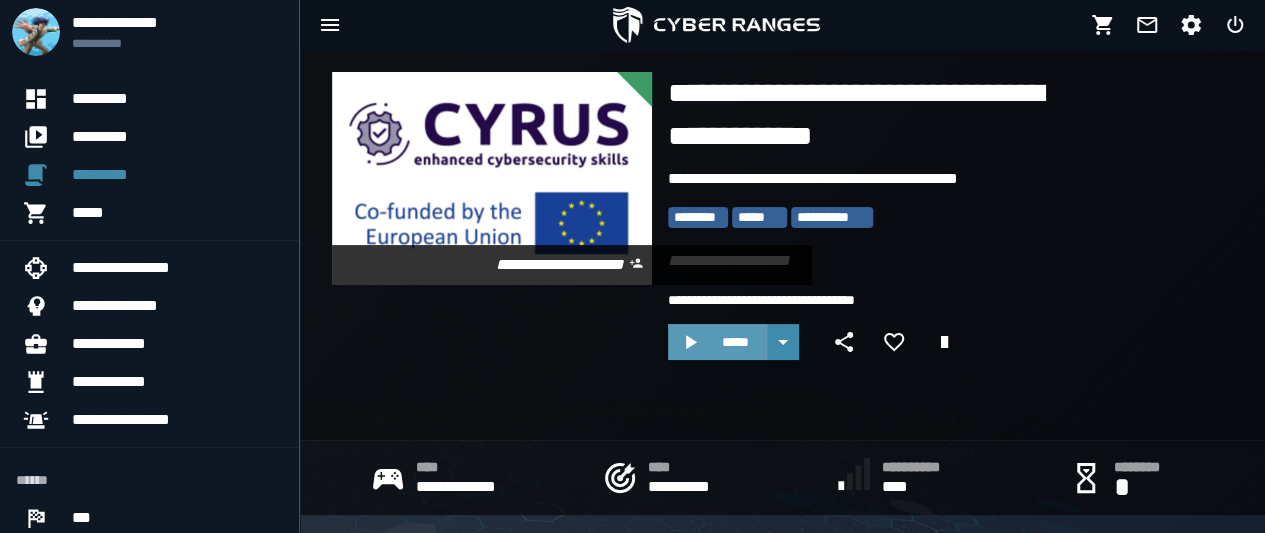 click on "*****" at bounding box center [735, 342] 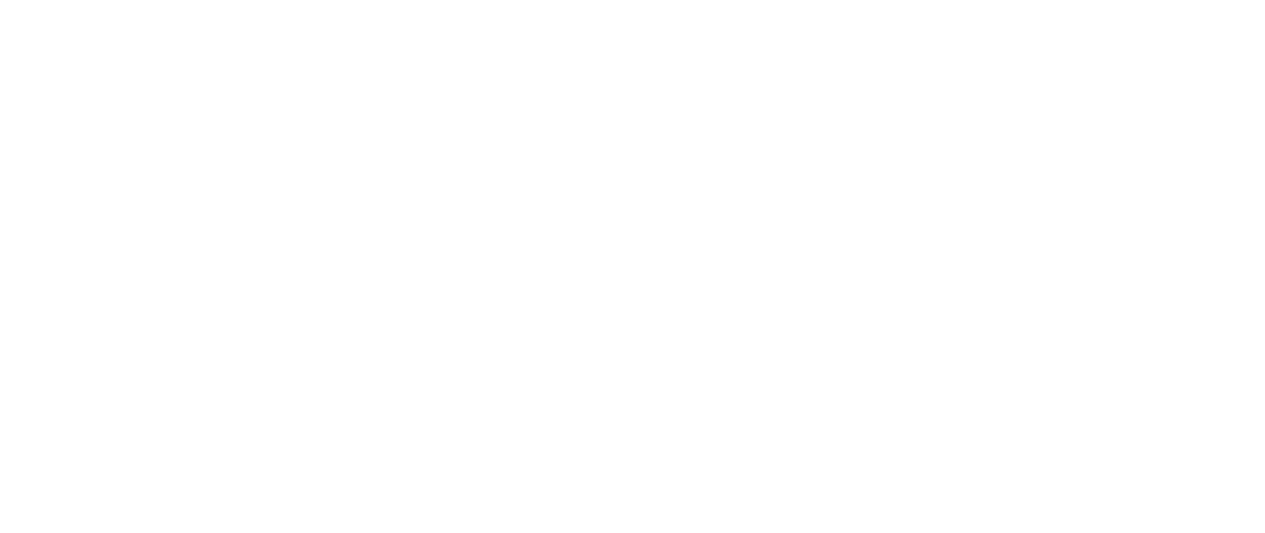 scroll, scrollTop: 0, scrollLeft: 0, axis: both 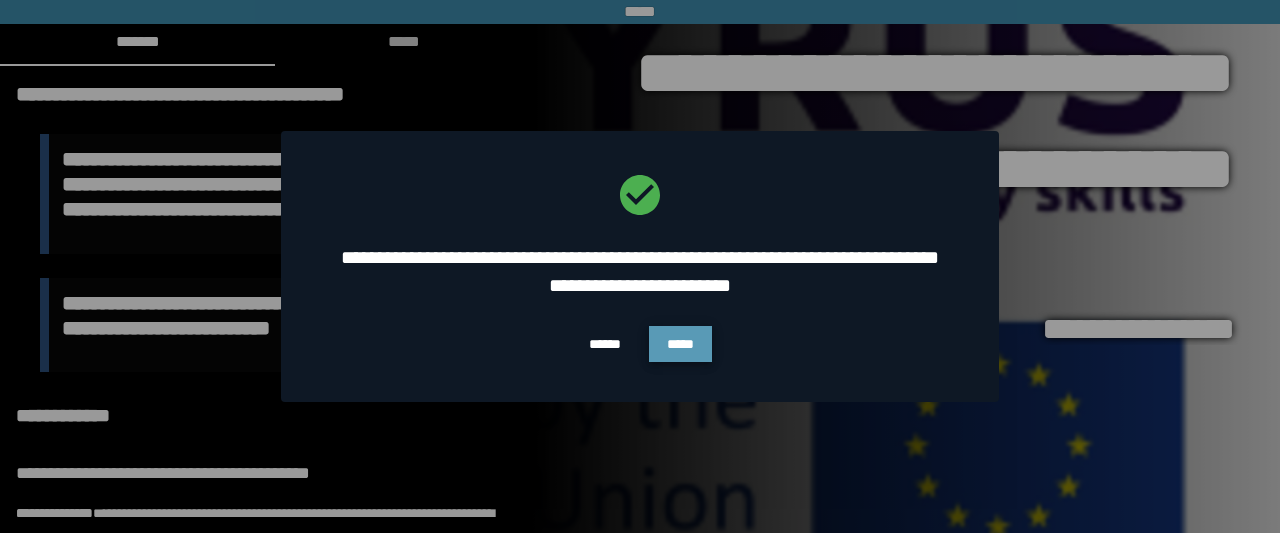 click on "*****" at bounding box center (680, 344) 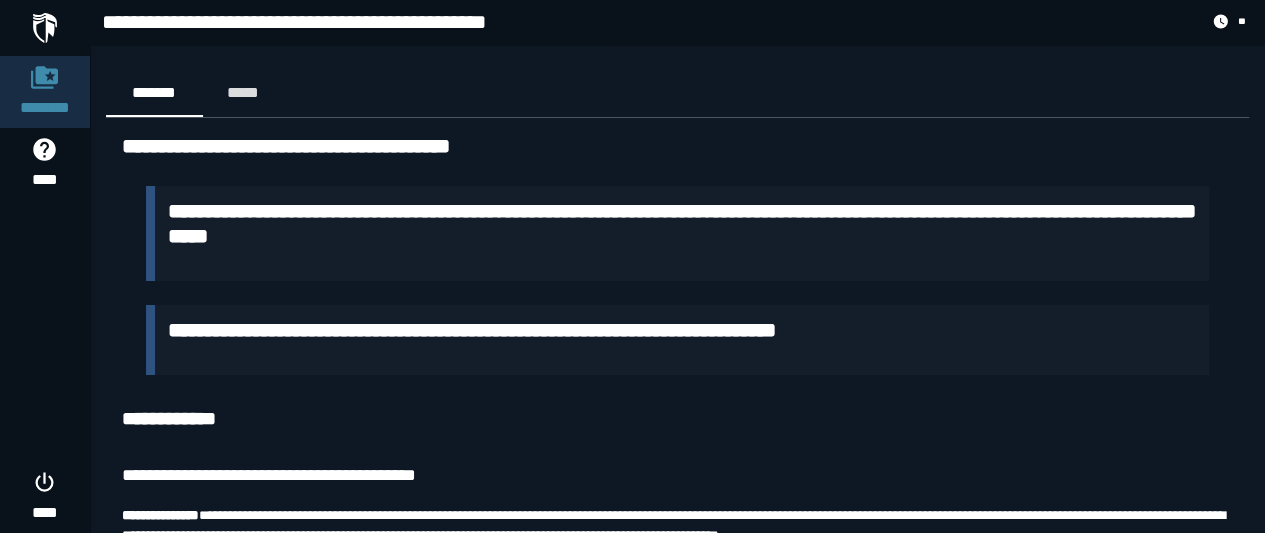 scroll, scrollTop: 40, scrollLeft: 0, axis: vertical 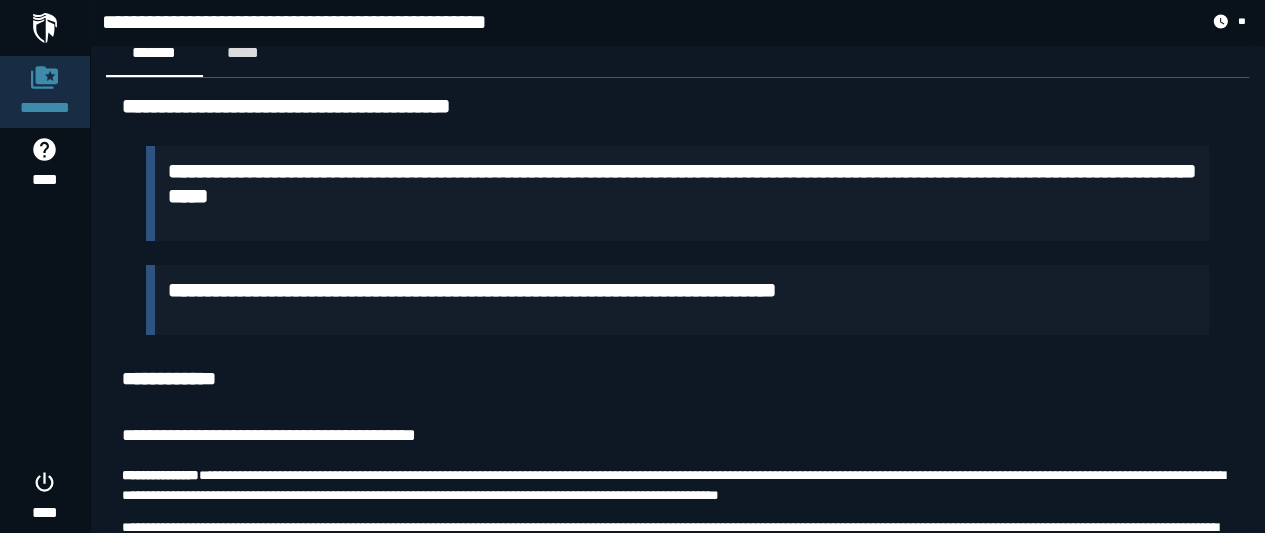 click on "**********" at bounding box center [682, 185] 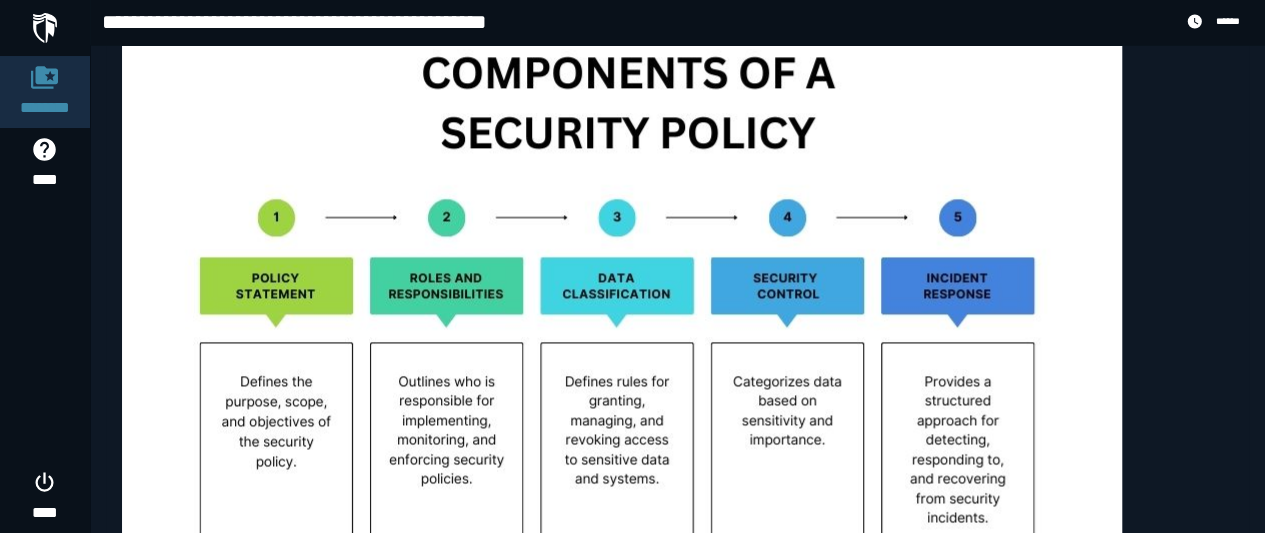 scroll, scrollTop: 1221, scrollLeft: 0, axis: vertical 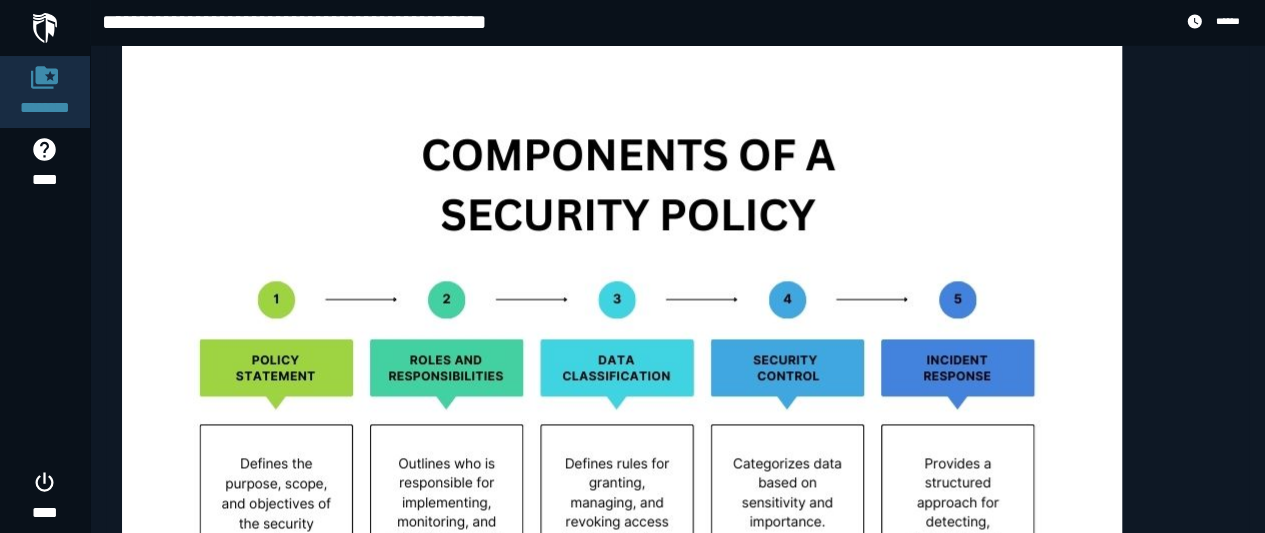 click at bounding box center (622, 401) 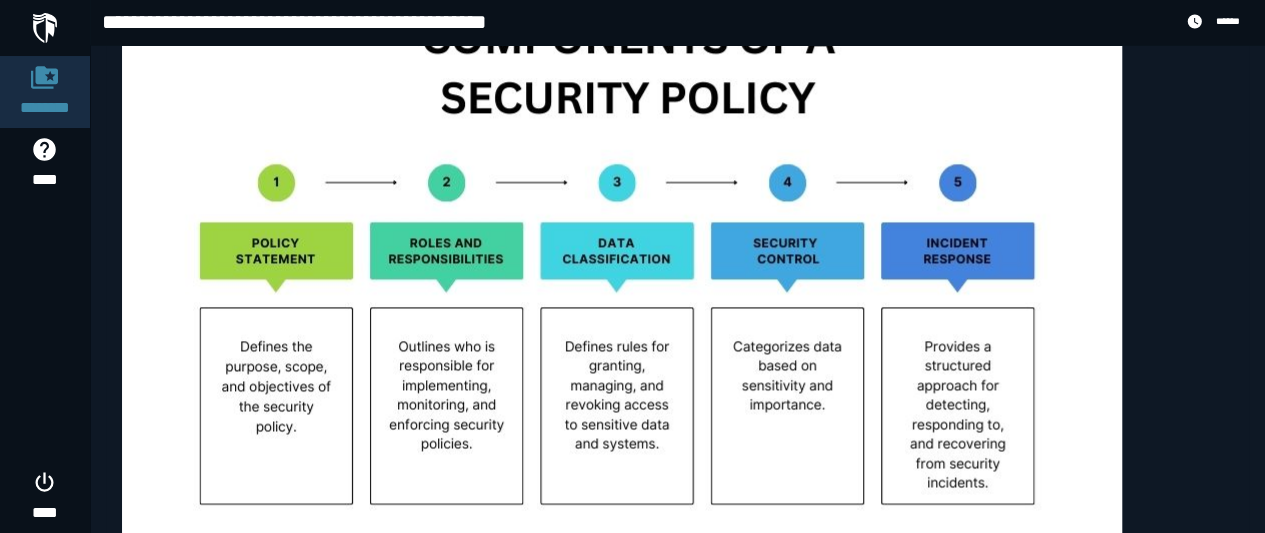 scroll, scrollTop: 1261, scrollLeft: 0, axis: vertical 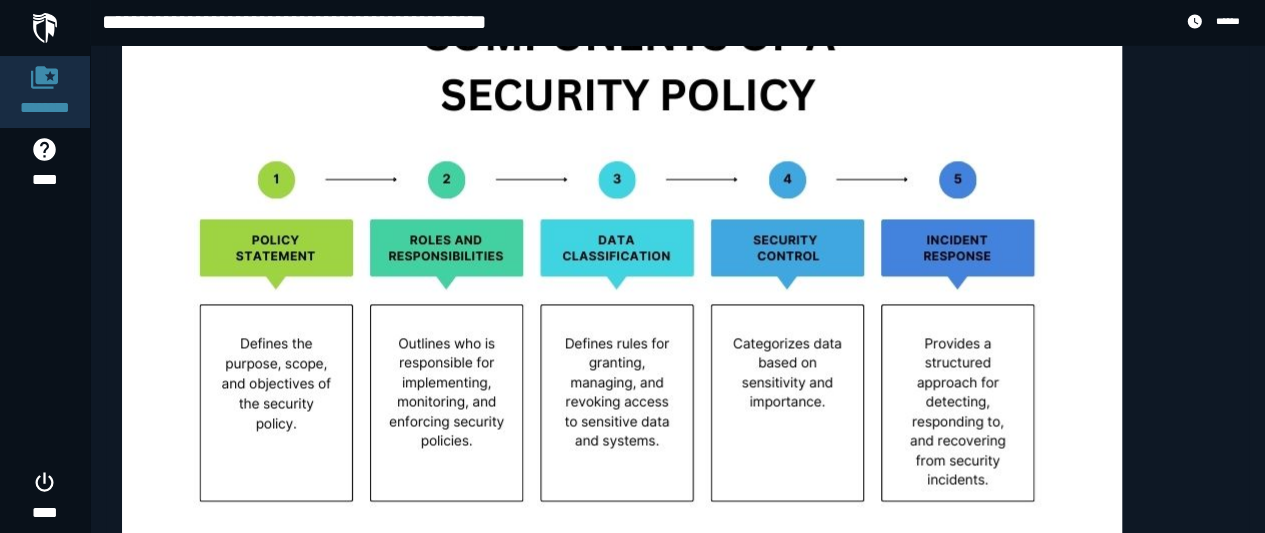 click at bounding box center [622, 281] 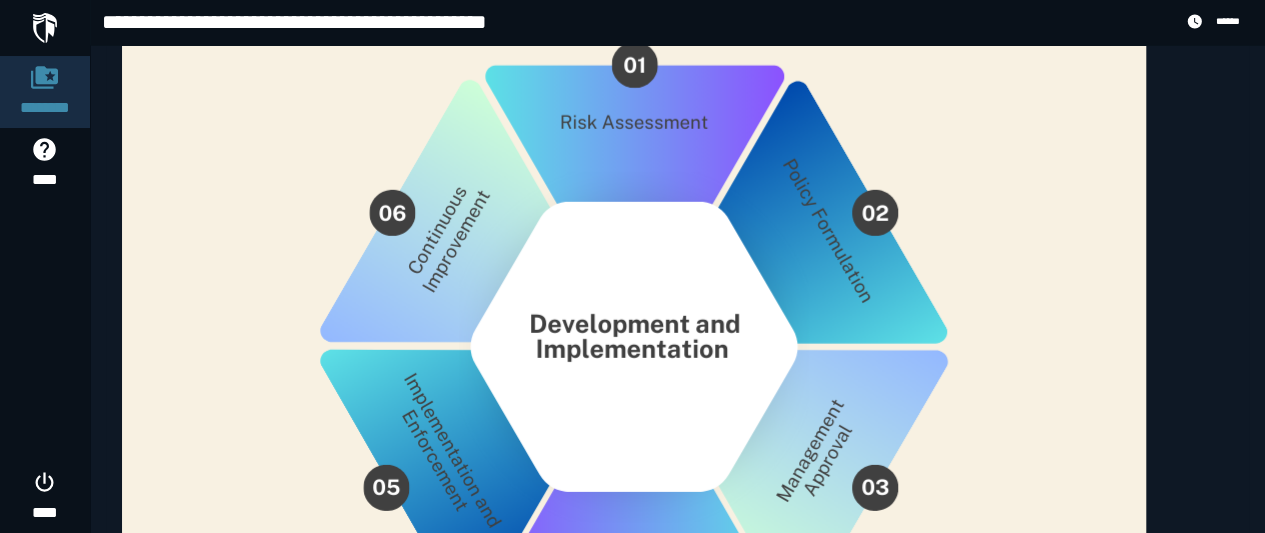 scroll, scrollTop: 2661, scrollLeft: 0, axis: vertical 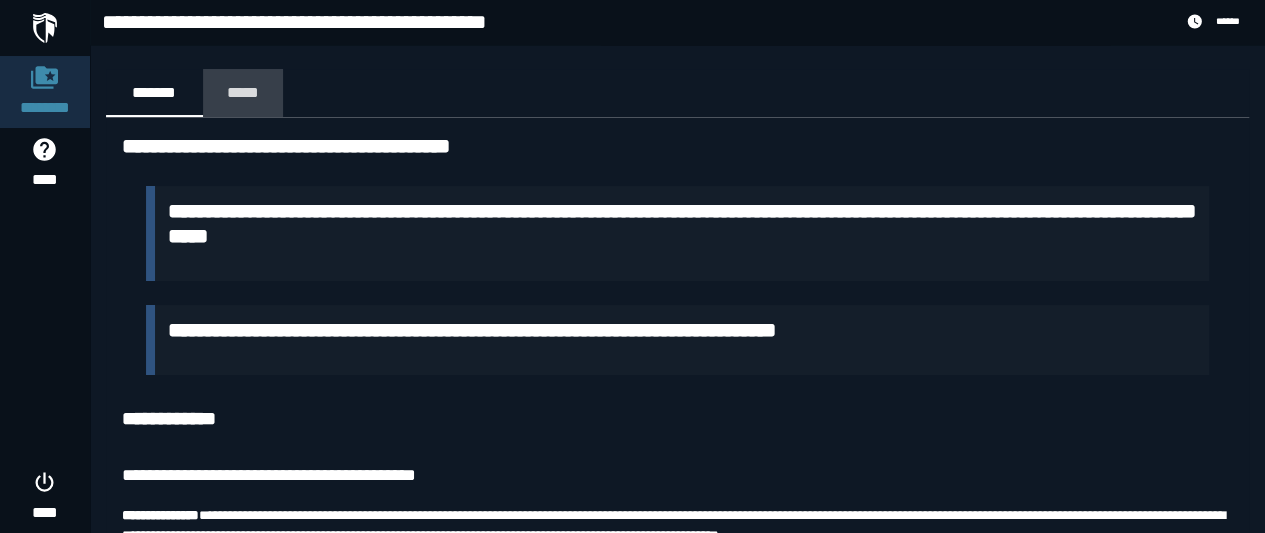 click on "*****" at bounding box center (243, 92) 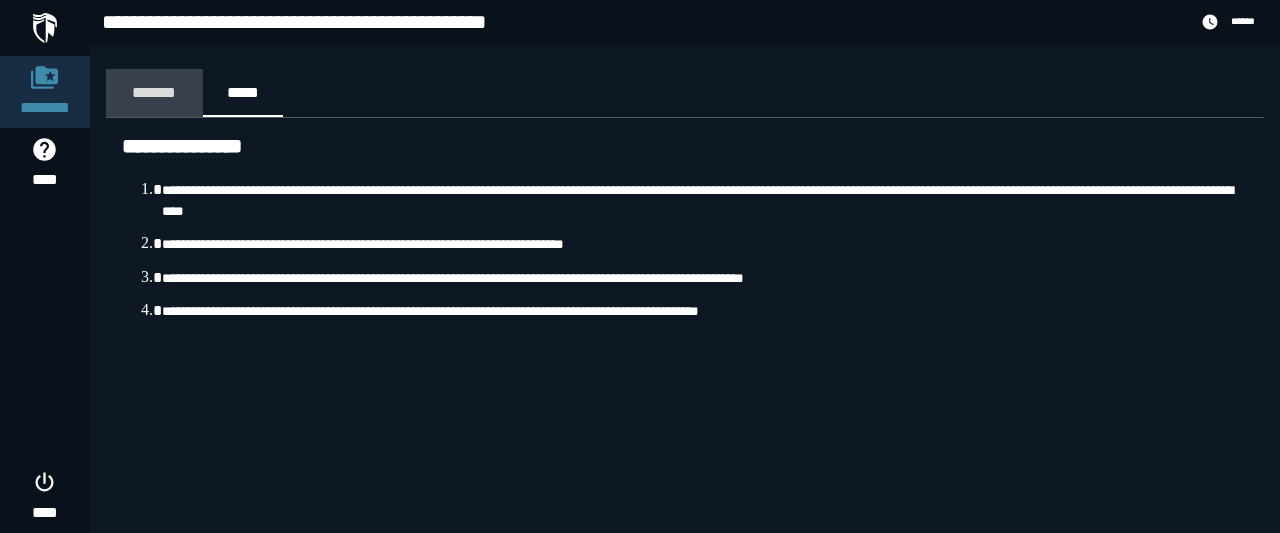 click on "*******" at bounding box center [154, 92] 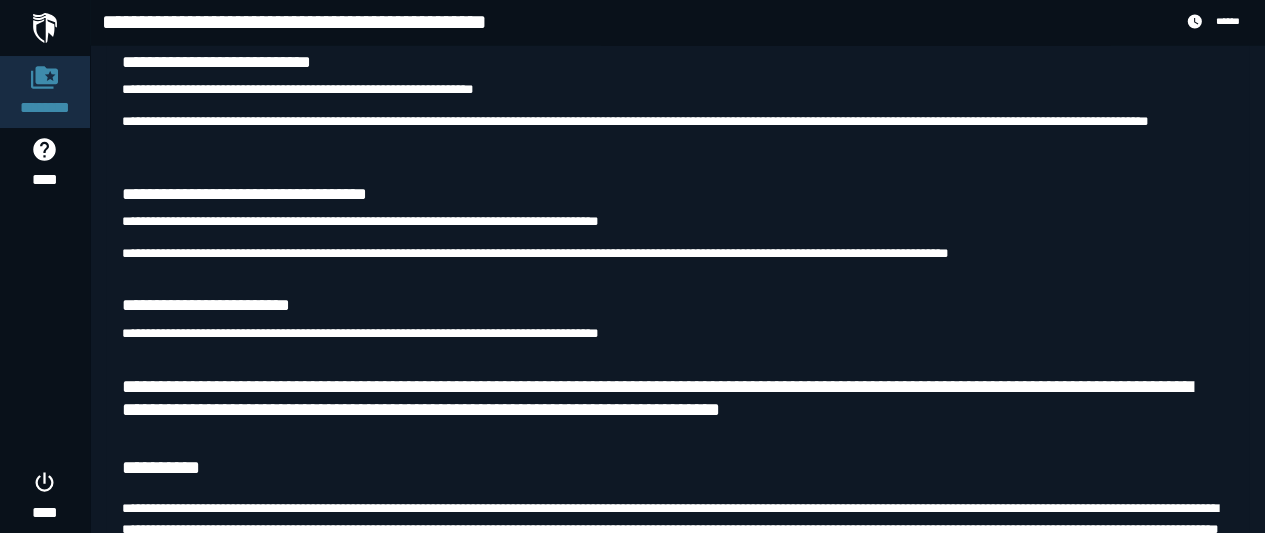scroll, scrollTop: 5189, scrollLeft: 0, axis: vertical 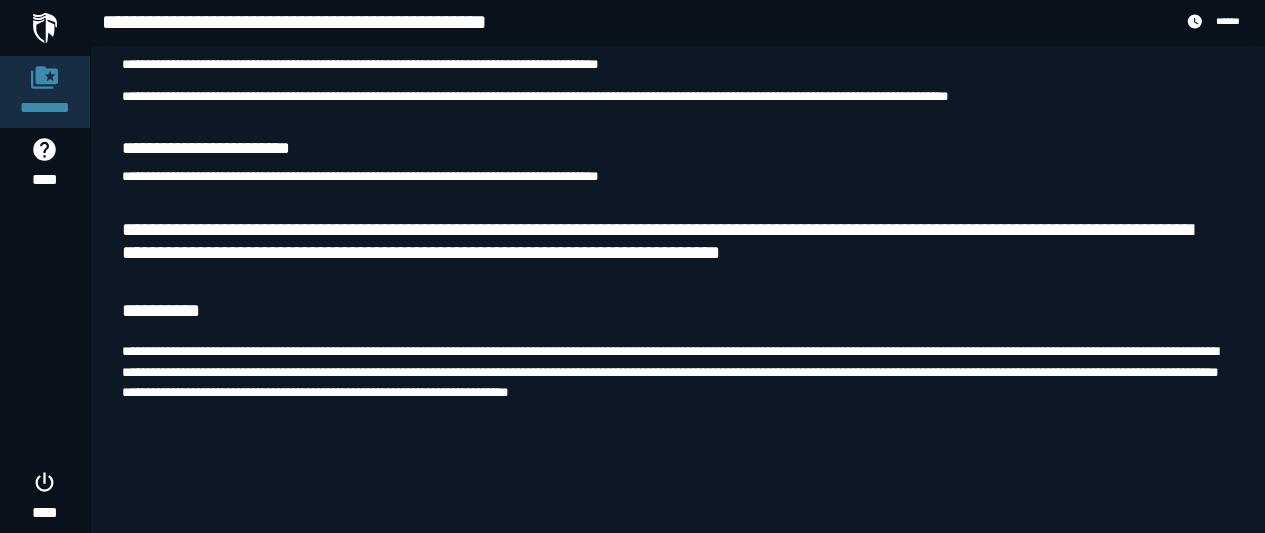 click at bounding box center (45, 28) 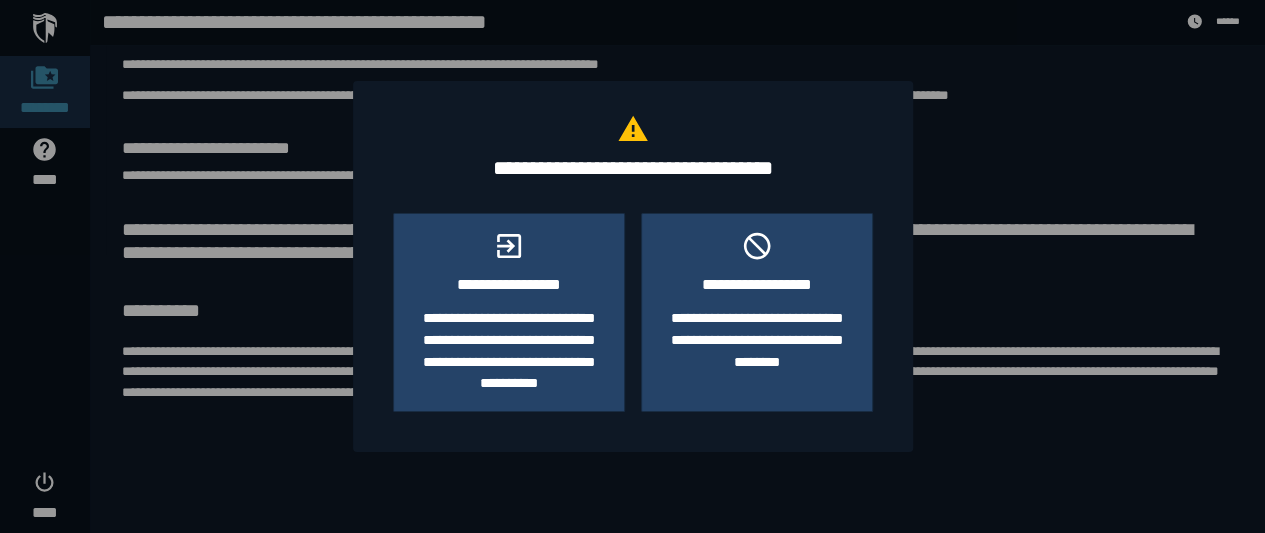 scroll, scrollTop: 0, scrollLeft: 0, axis: both 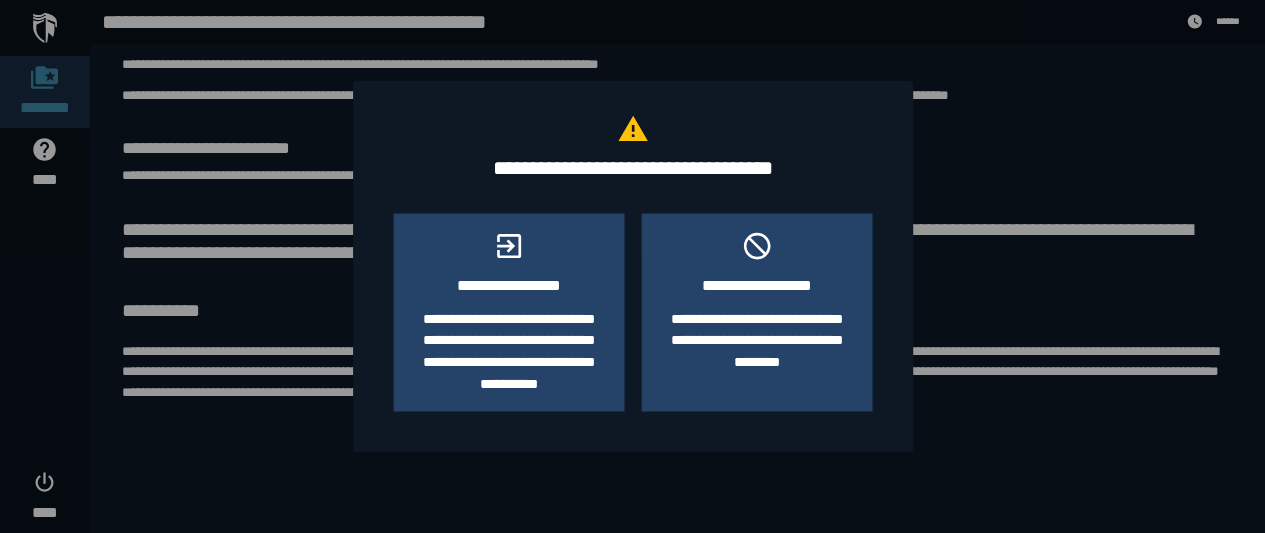 click at bounding box center (632, 266) 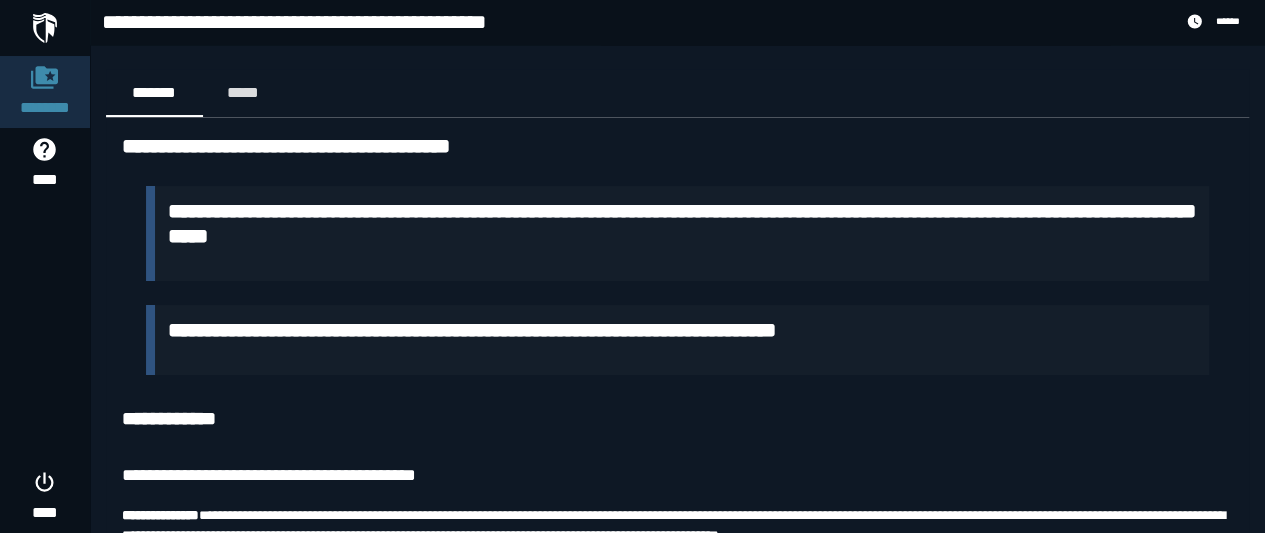 scroll, scrollTop: 5189, scrollLeft: 0, axis: vertical 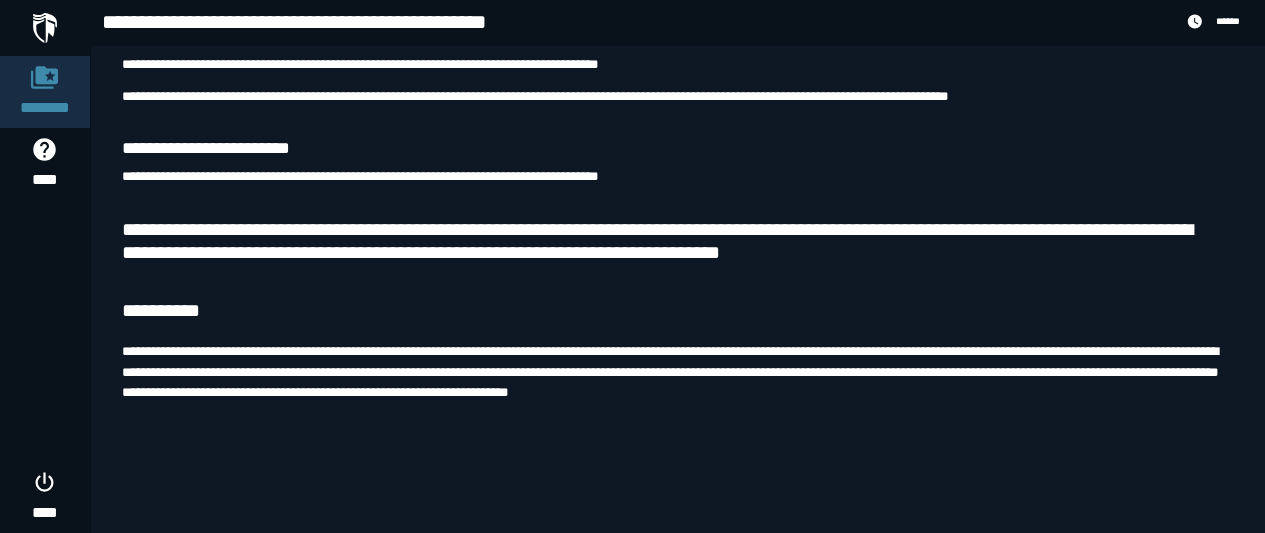 click on "**********" at bounding box center [677, -2279] 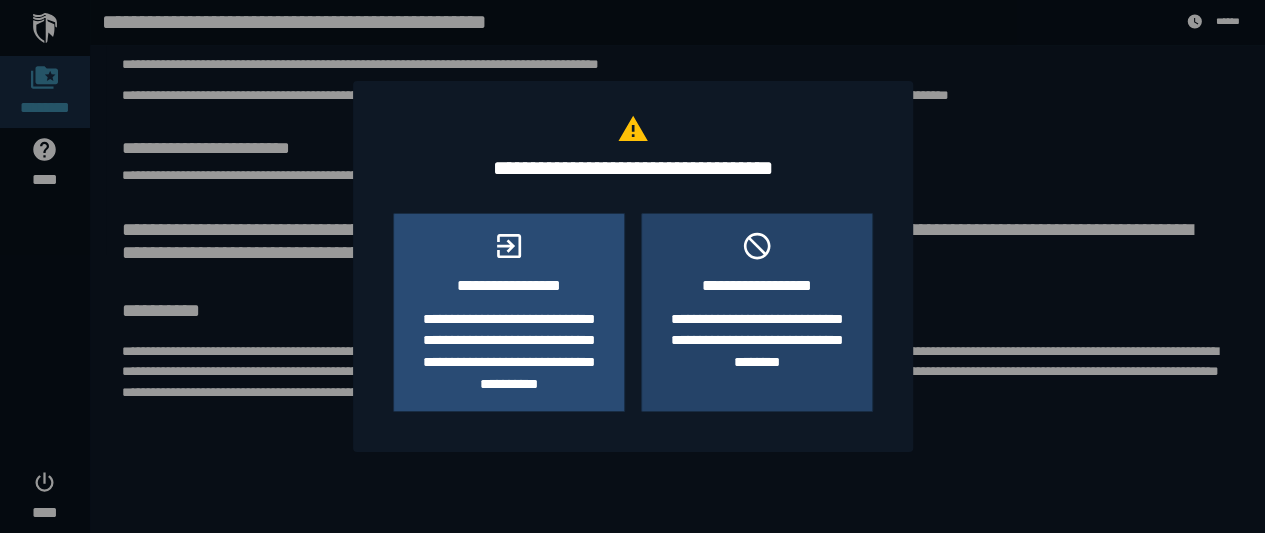 click on "**********" 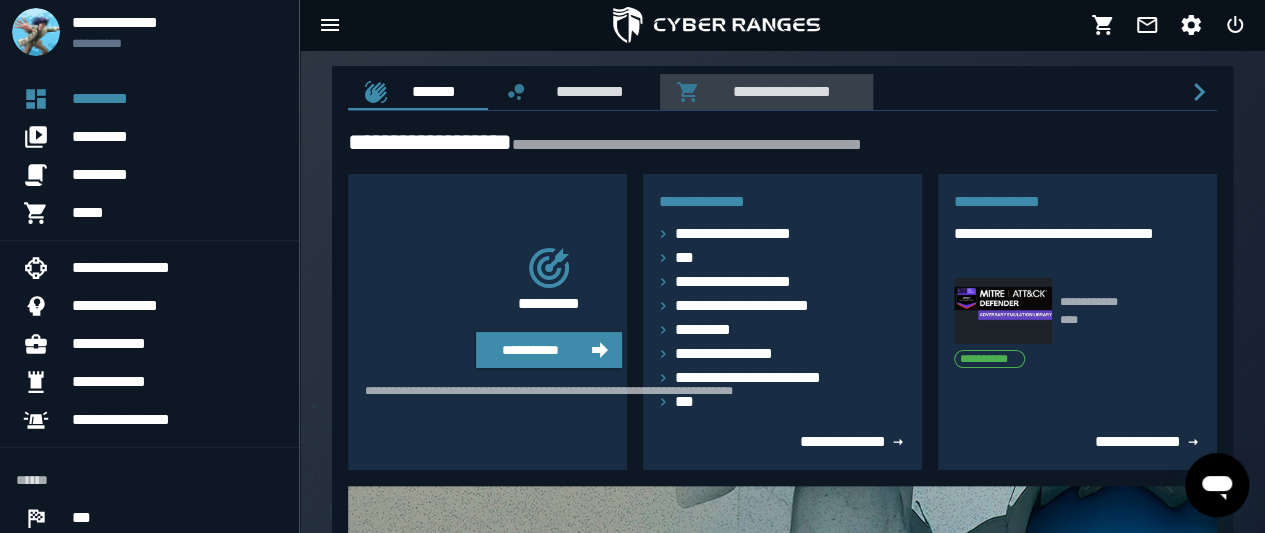 scroll, scrollTop: 0, scrollLeft: 37, axis: horizontal 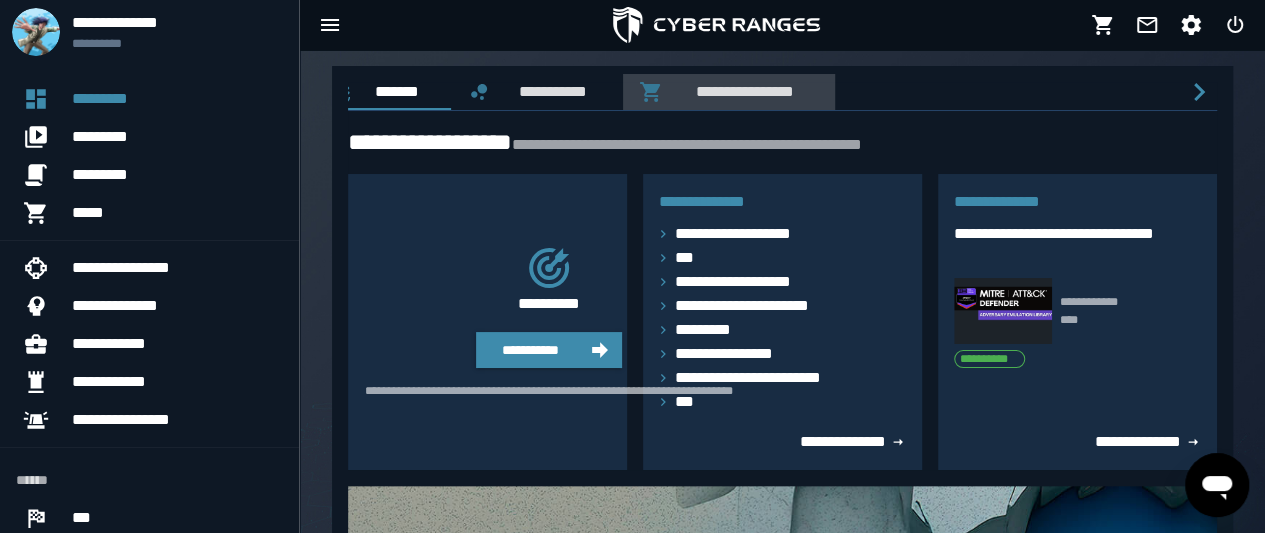 click on "**********" at bounding box center (741, 91) 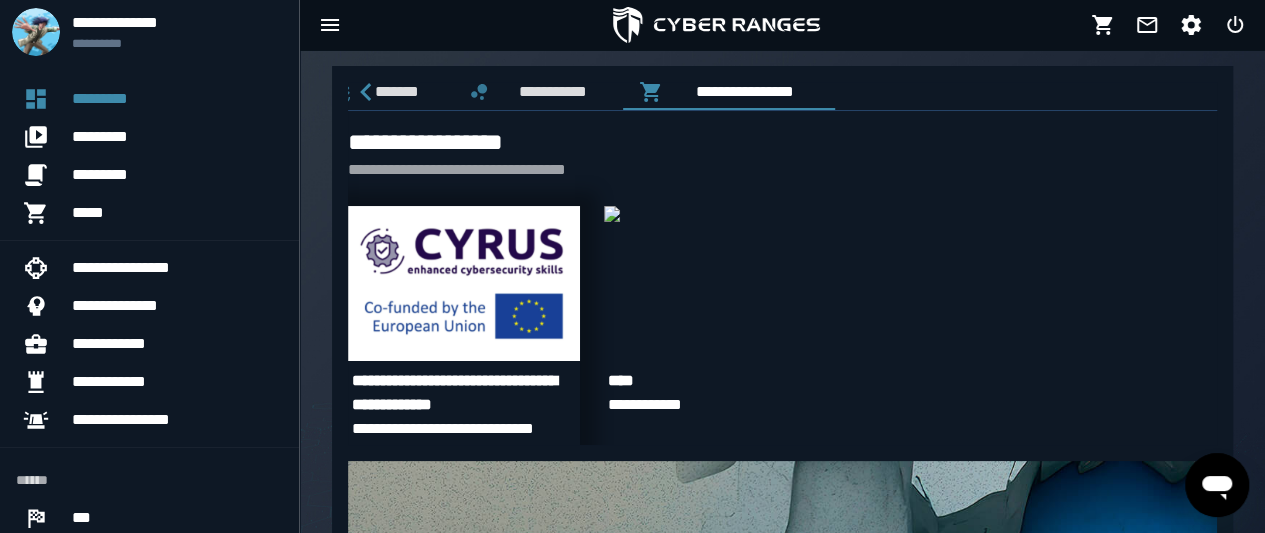 click at bounding box center [464, 283] 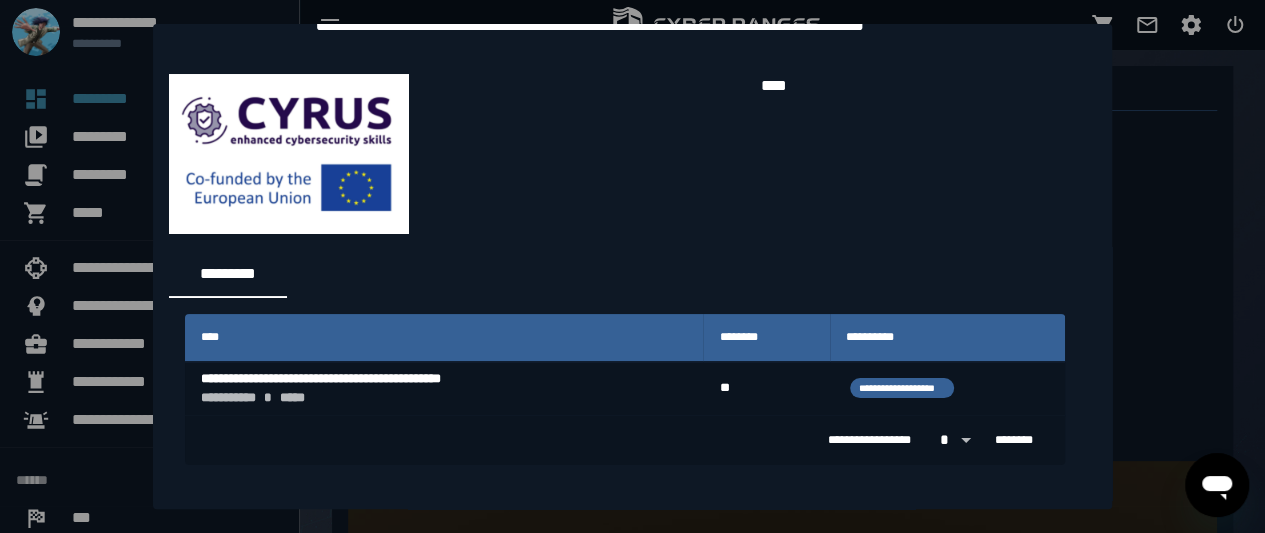 scroll, scrollTop: 68, scrollLeft: 0, axis: vertical 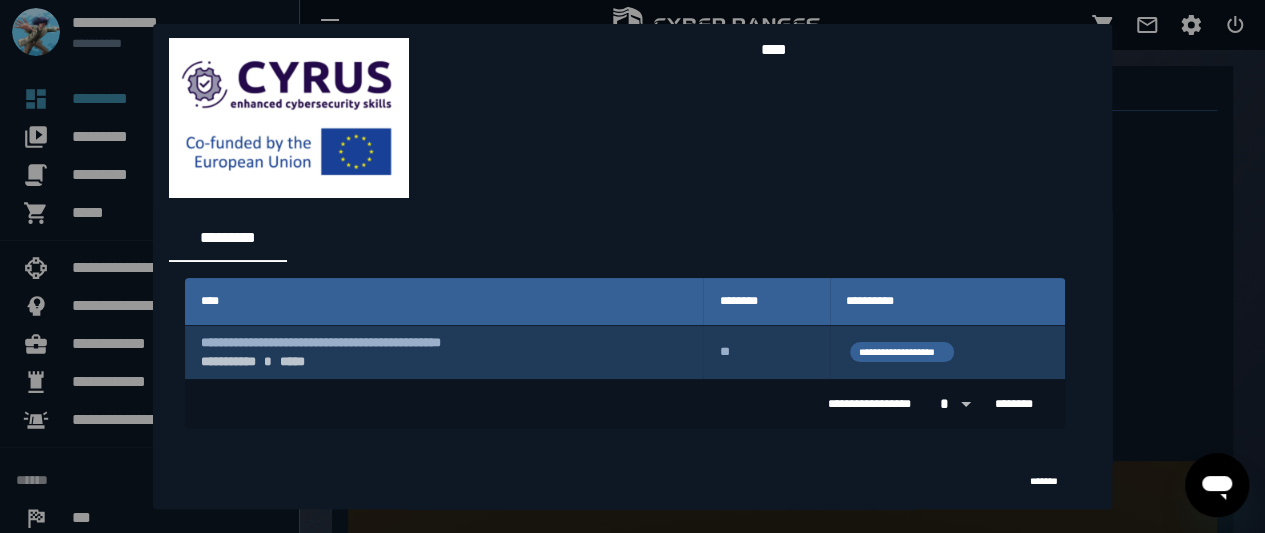 click on "**********" at bounding box center [444, 362] 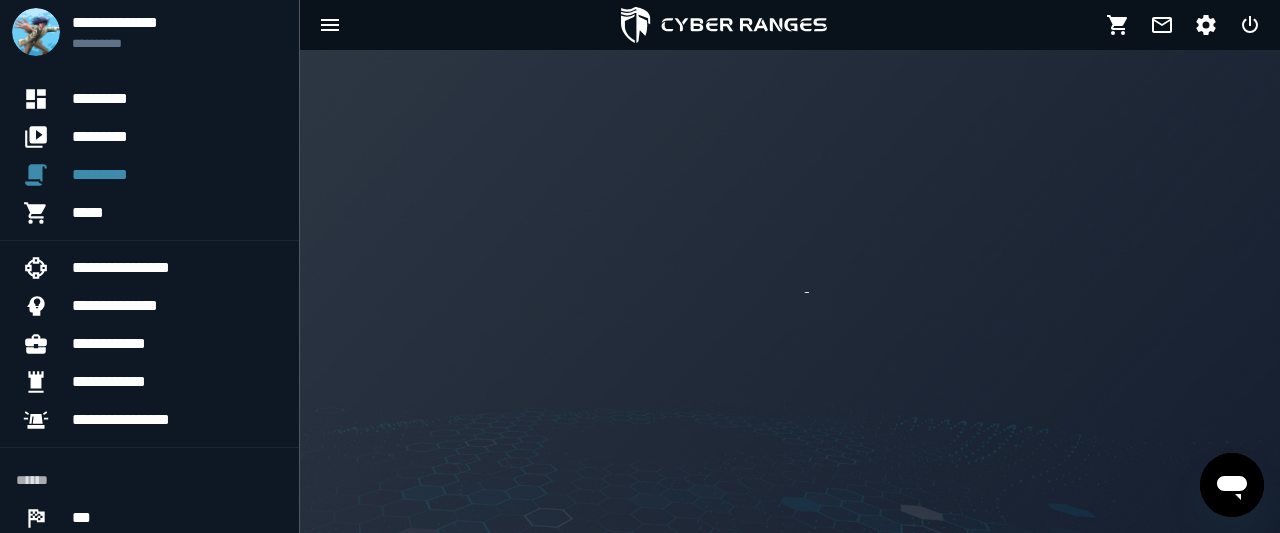 click at bounding box center (790, 291) 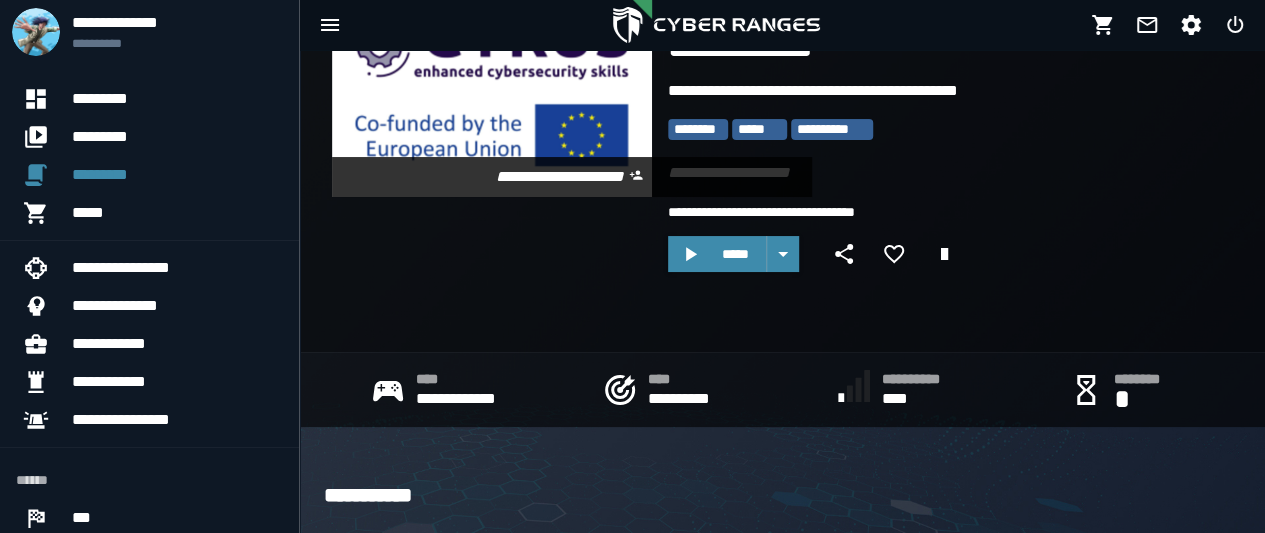 scroll, scrollTop: 0, scrollLeft: 0, axis: both 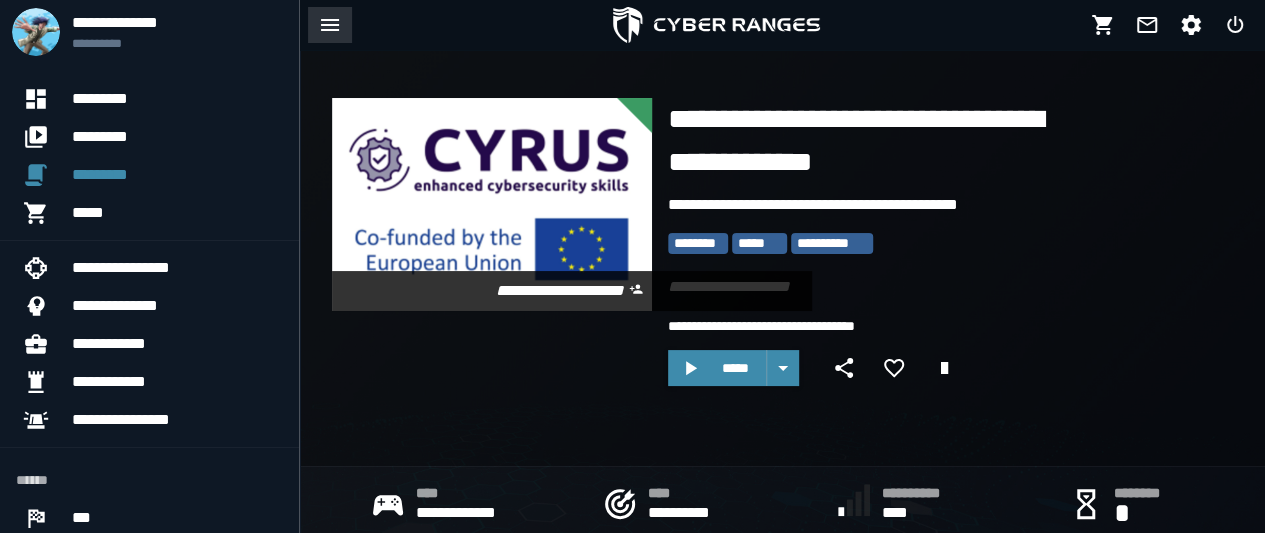 click 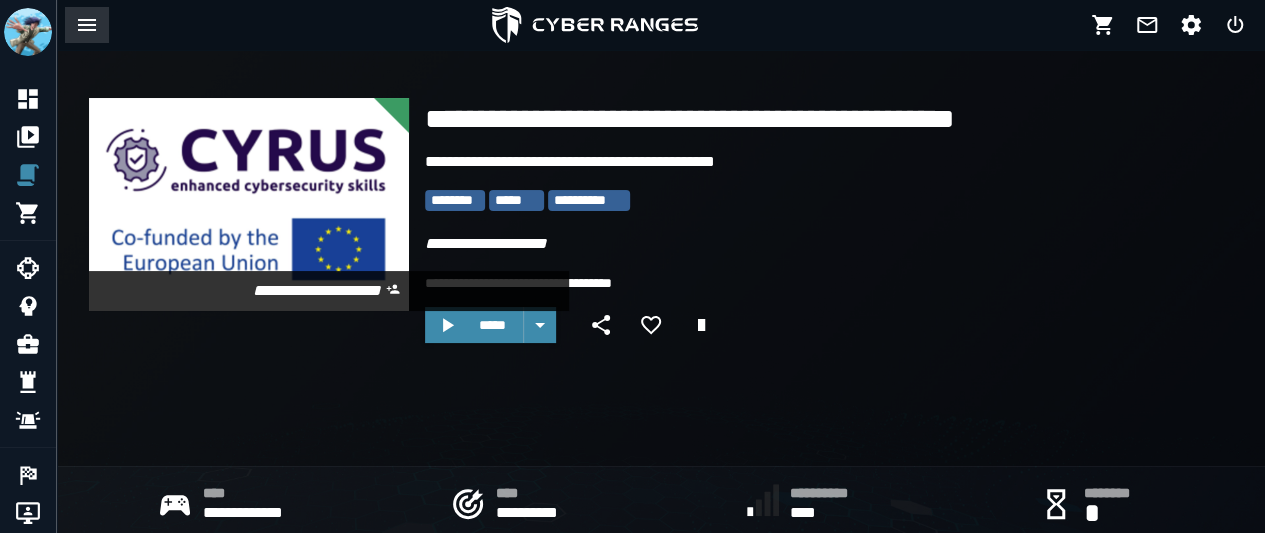 click at bounding box center [595, 25] 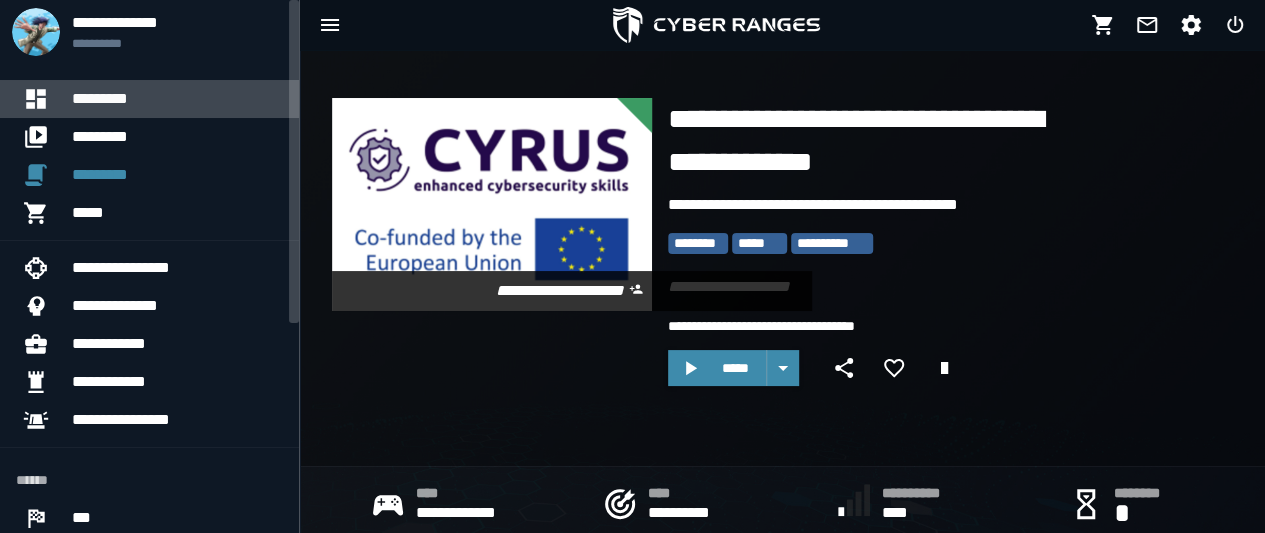 click on "*********" at bounding box center [177, 99] 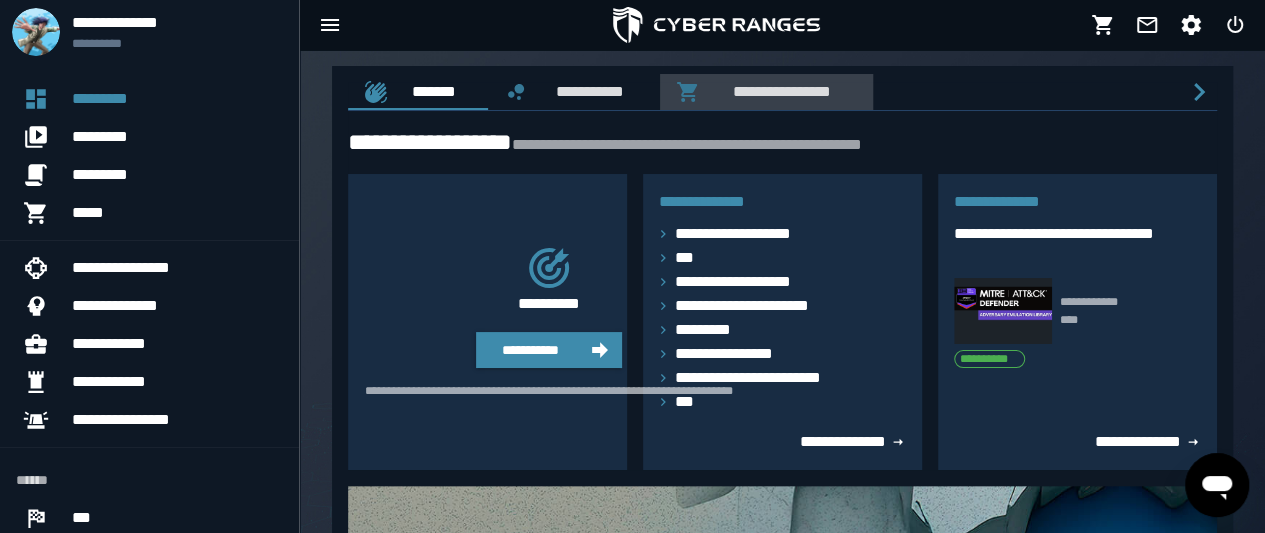 scroll, scrollTop: 0, scrollLeft: 37, axis: horizontal 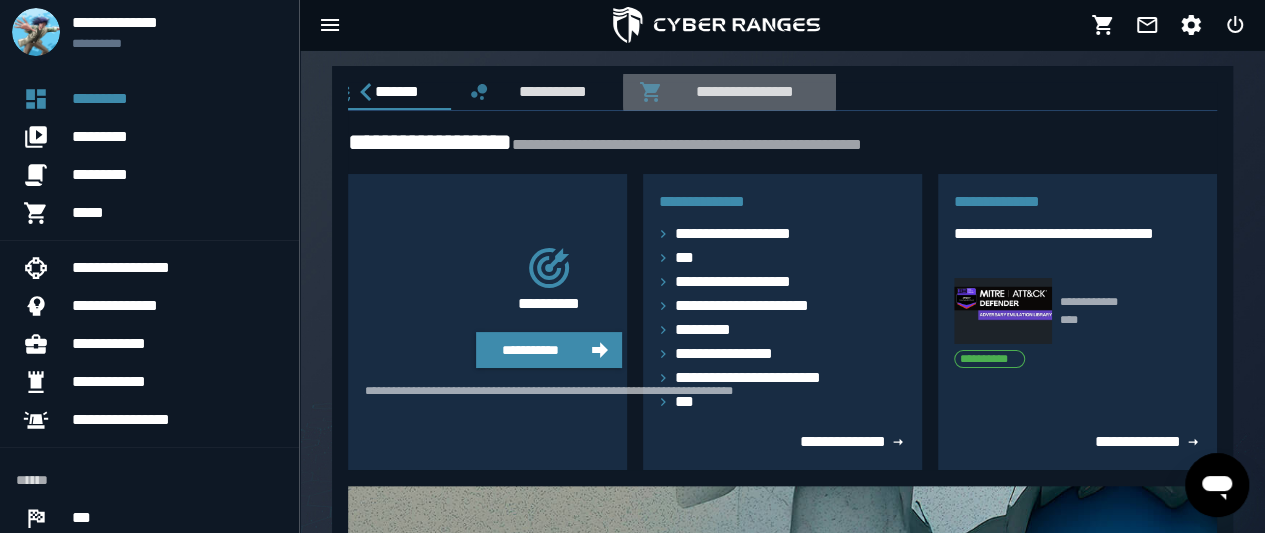 click on "**********" at bounding box center (741, 91) 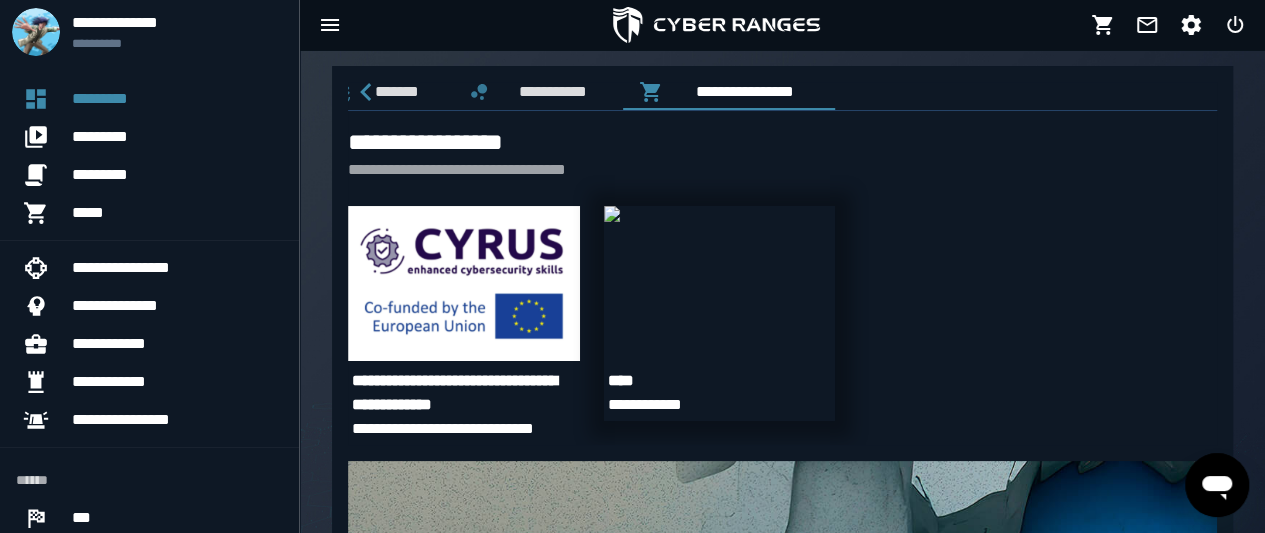 click at bounding box center [612, 214] 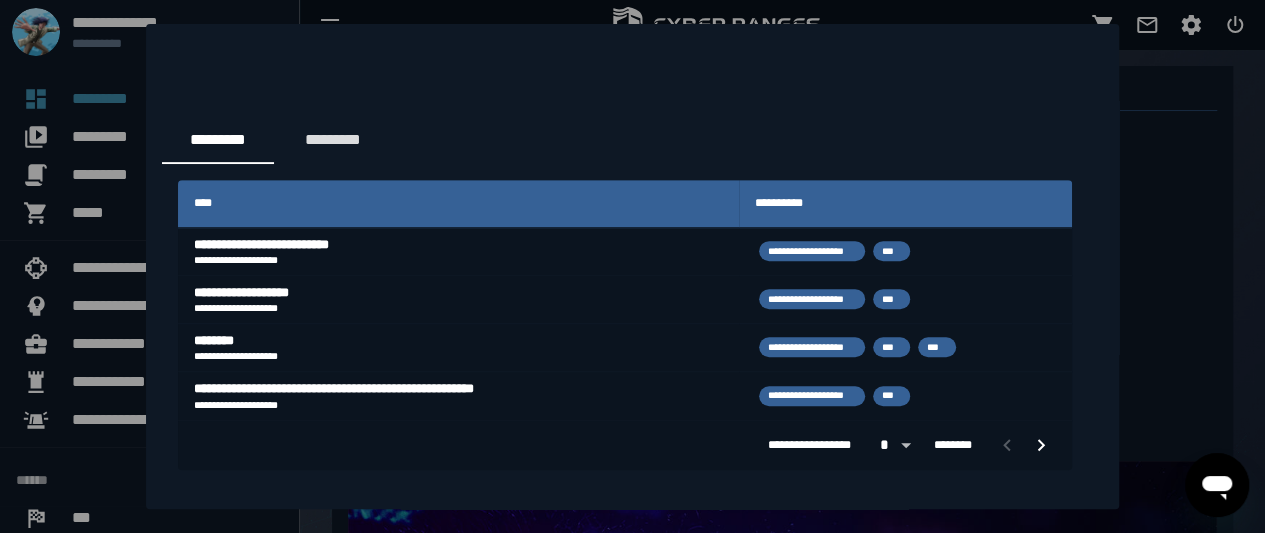scroll, scrollTop: 474, scrollLeft: 0, axis: vertical 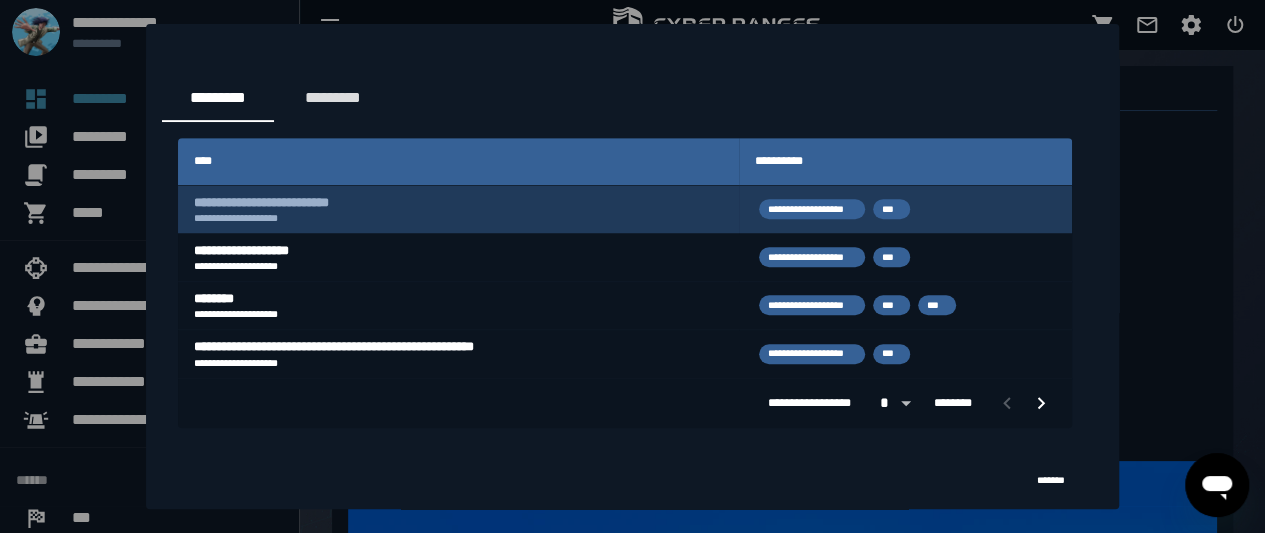 click on "**********" at bounding box center (458, 210) 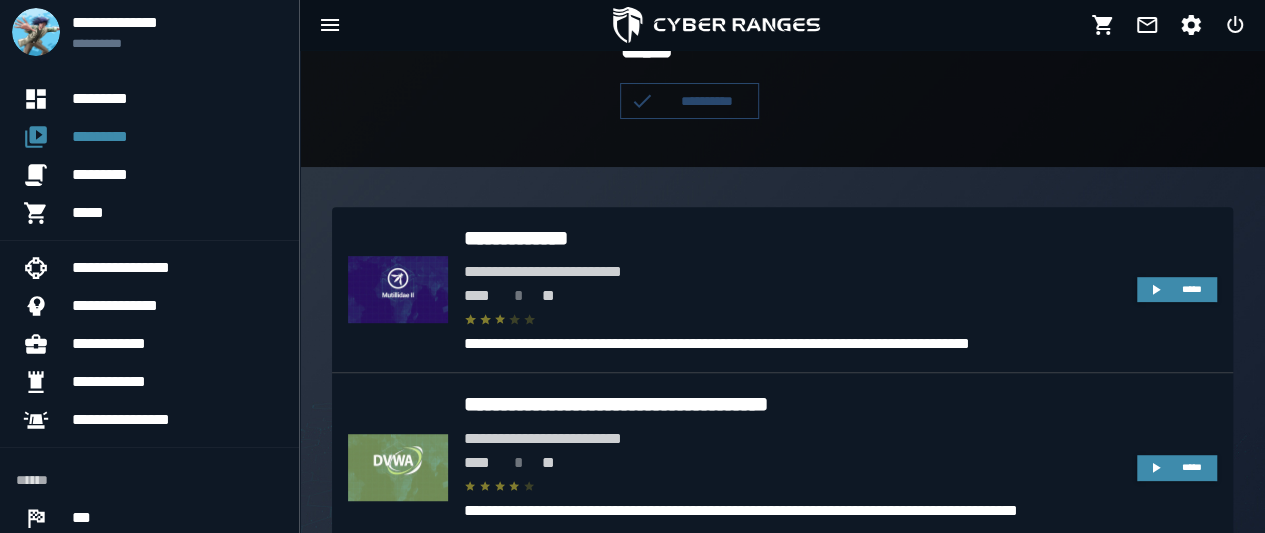 scroll, scrollTop: 430, scrollLeft: 0, axis: vertical 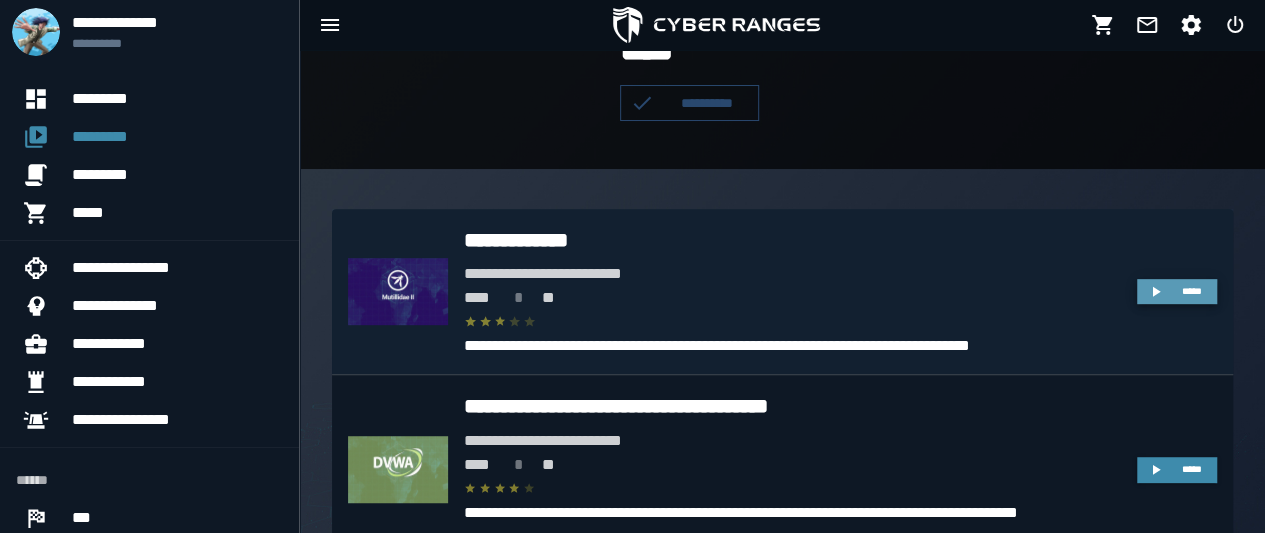 click on "*****" at bounding box center [1176, 292] 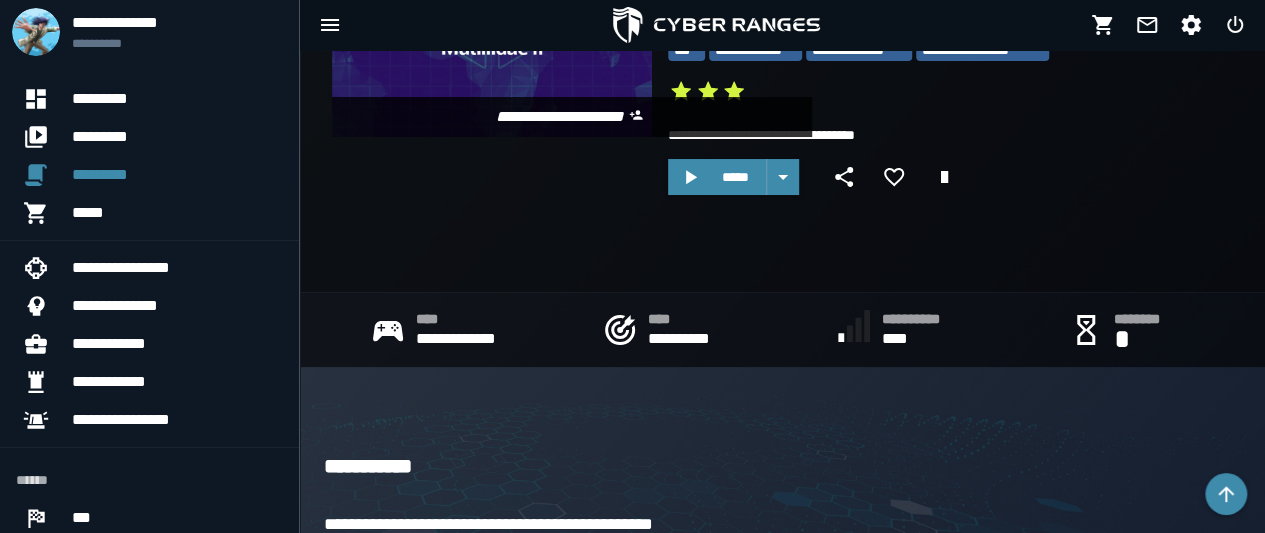 scroll, scrollTop: 166, scrollLeft: 0, axis: vertical 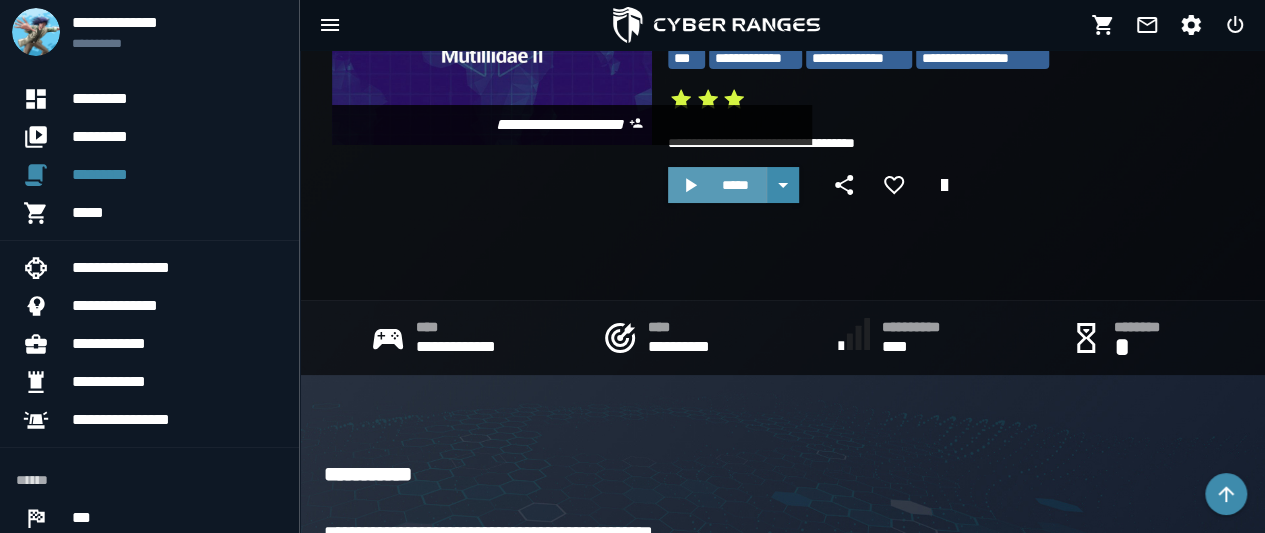 click on "*****" at bounding box center (735, 185) 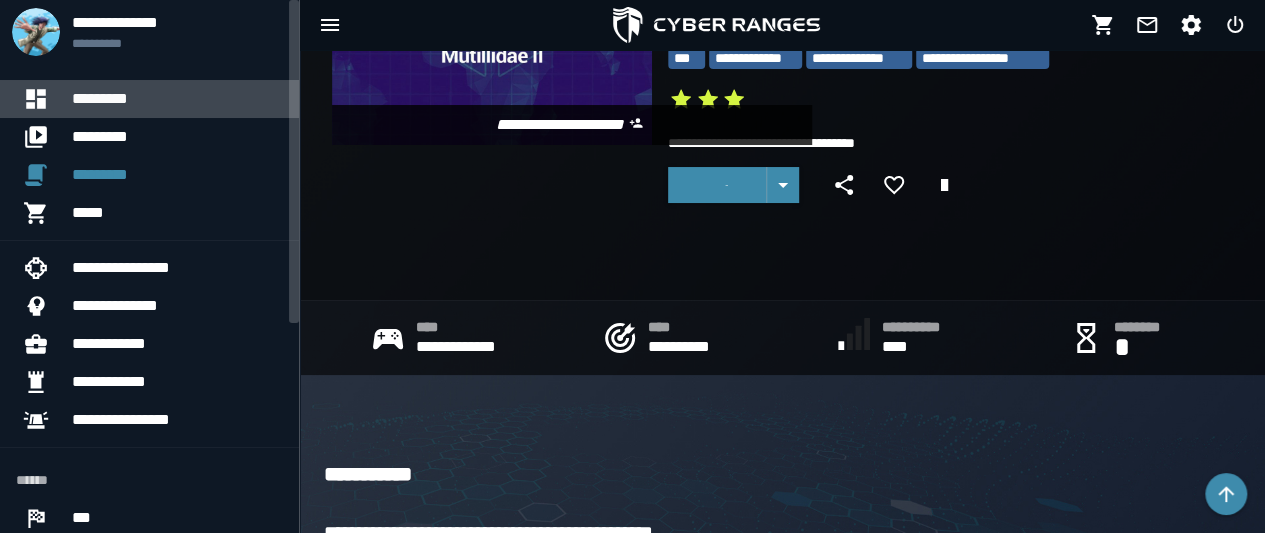 click on "*********" at bounding box center [177, 99] 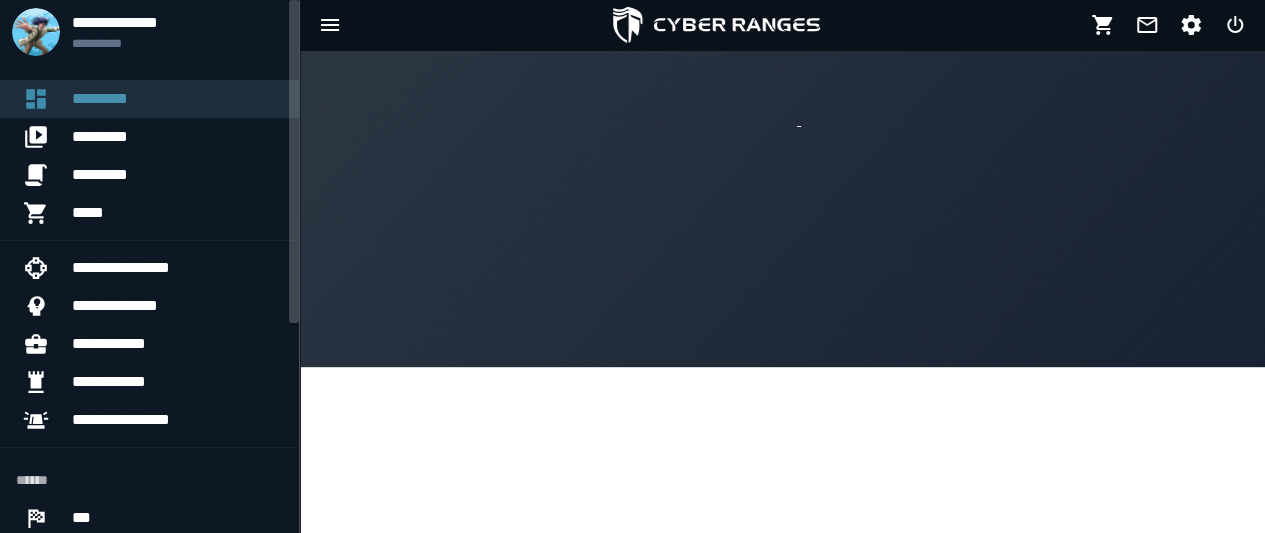scroll, scrollTop: 0, scrollLeft: 0, axis: both 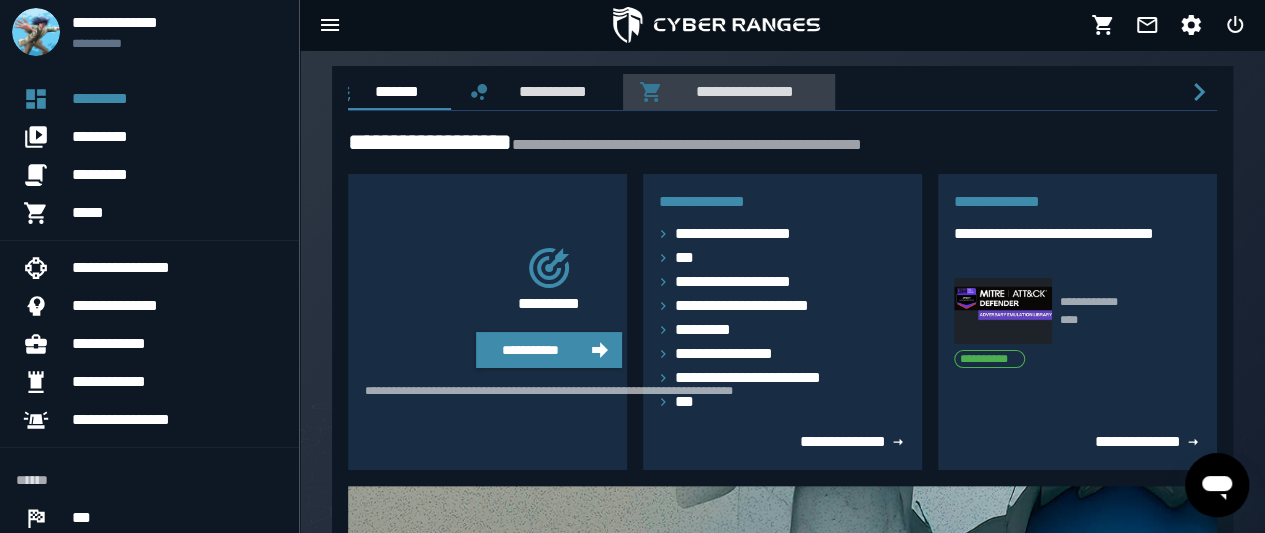 click on "**********" at bounding box center (741, 91) 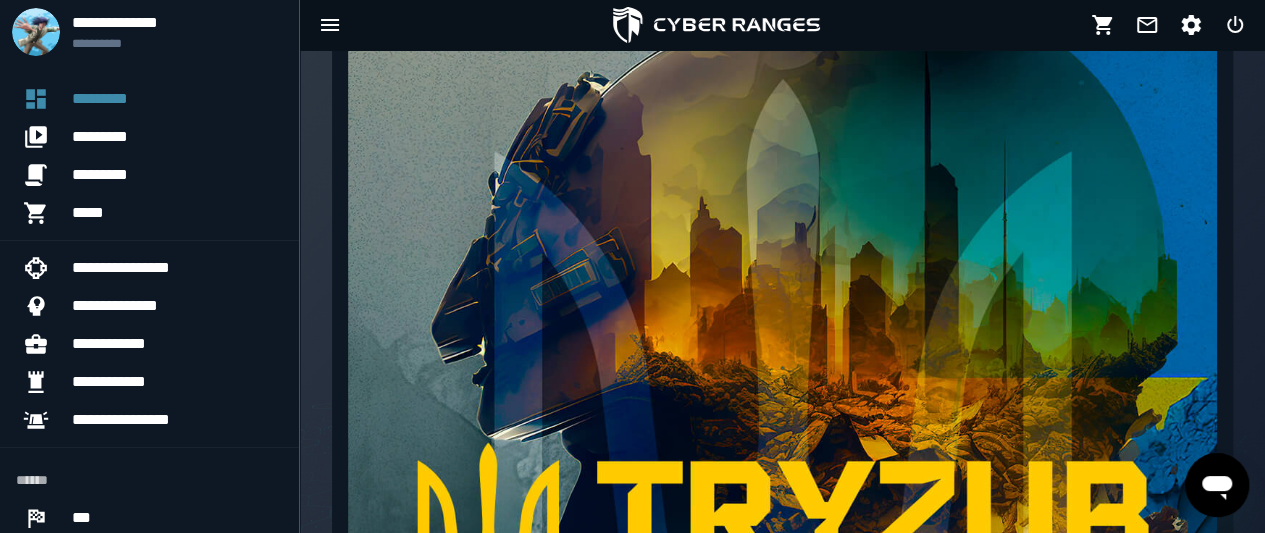 scroll, scrollTop: 550, scrollLeft: 0, axis: vertical 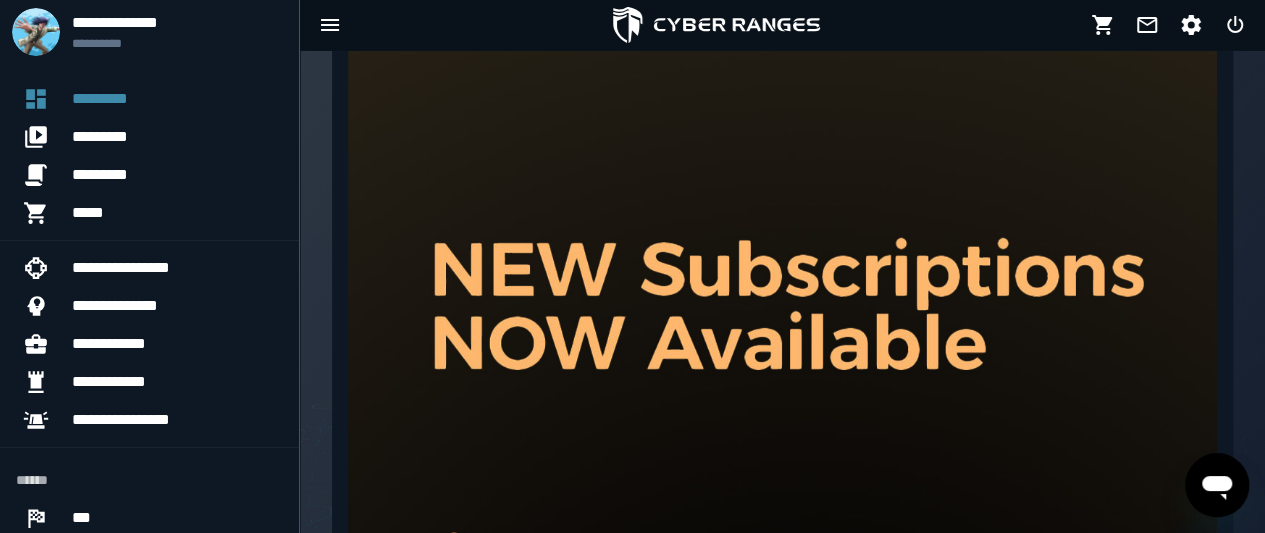 click on "**********" at bounding box center [565, 1342] 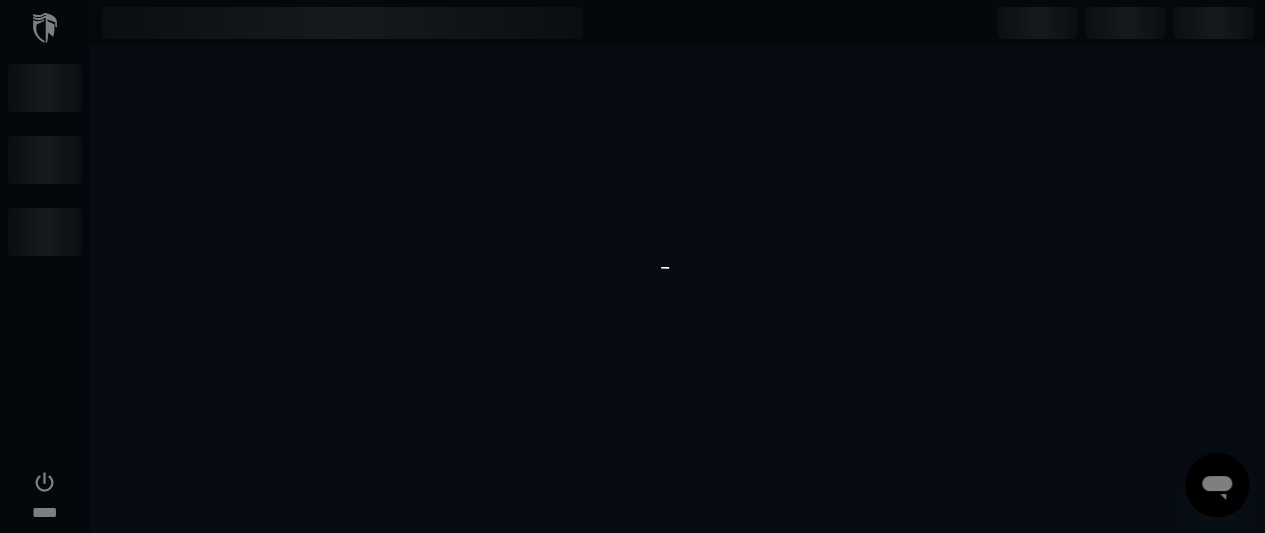 scroll, scrollTop: 0, scrollLeft: 0, axis: both 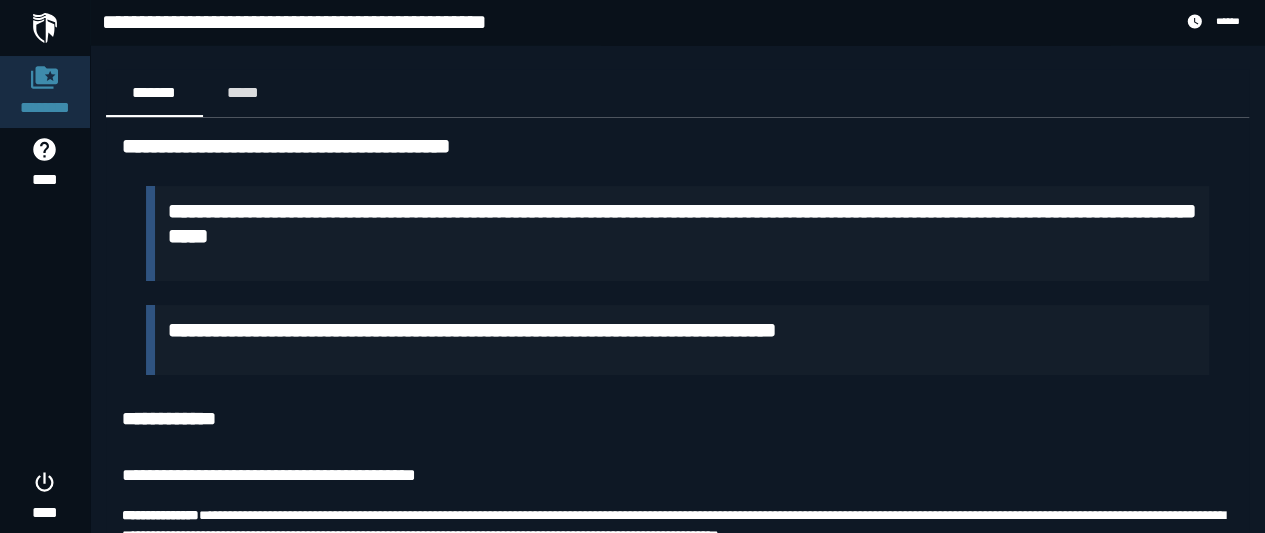 click on "**********" at bounding box center [682, 223] 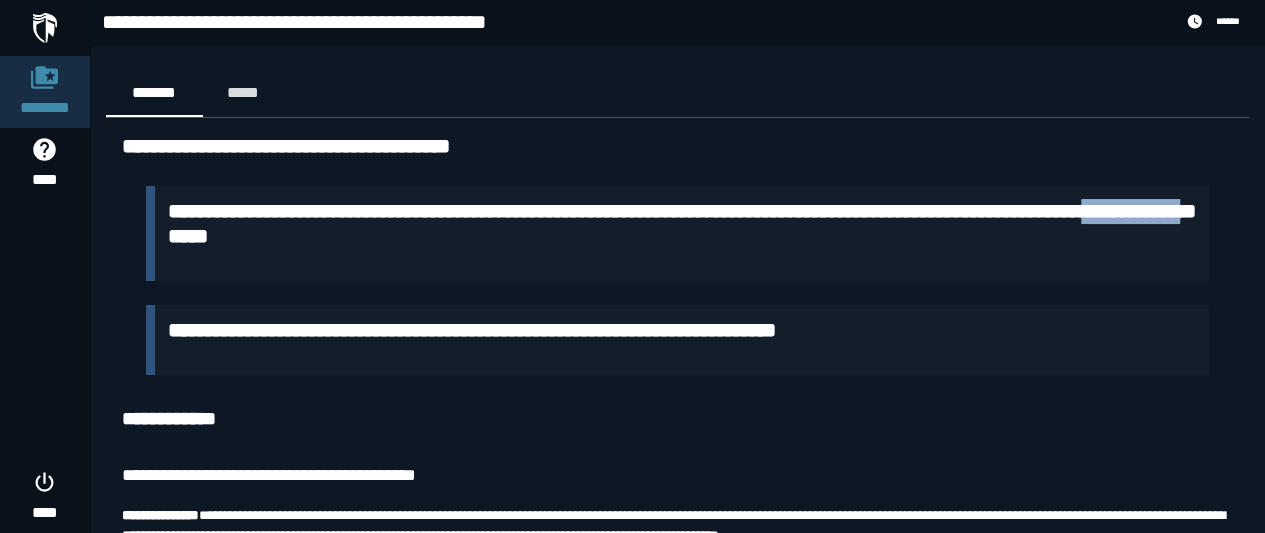 click on "**********" at bounding box center [682, 223] 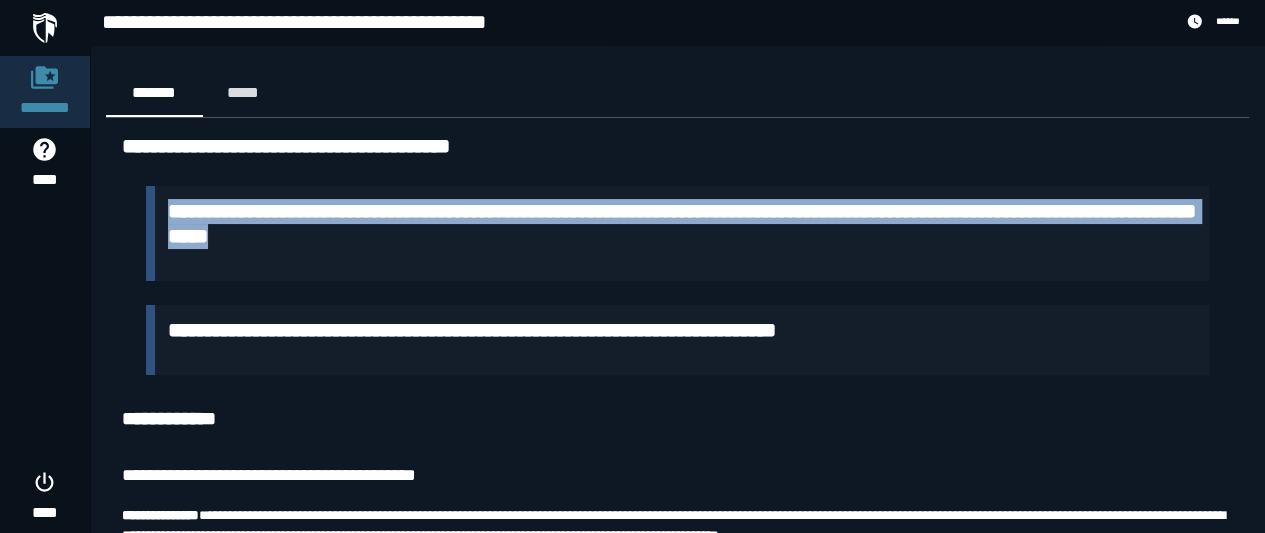 click on "**********" at bounding box center (682, 223) 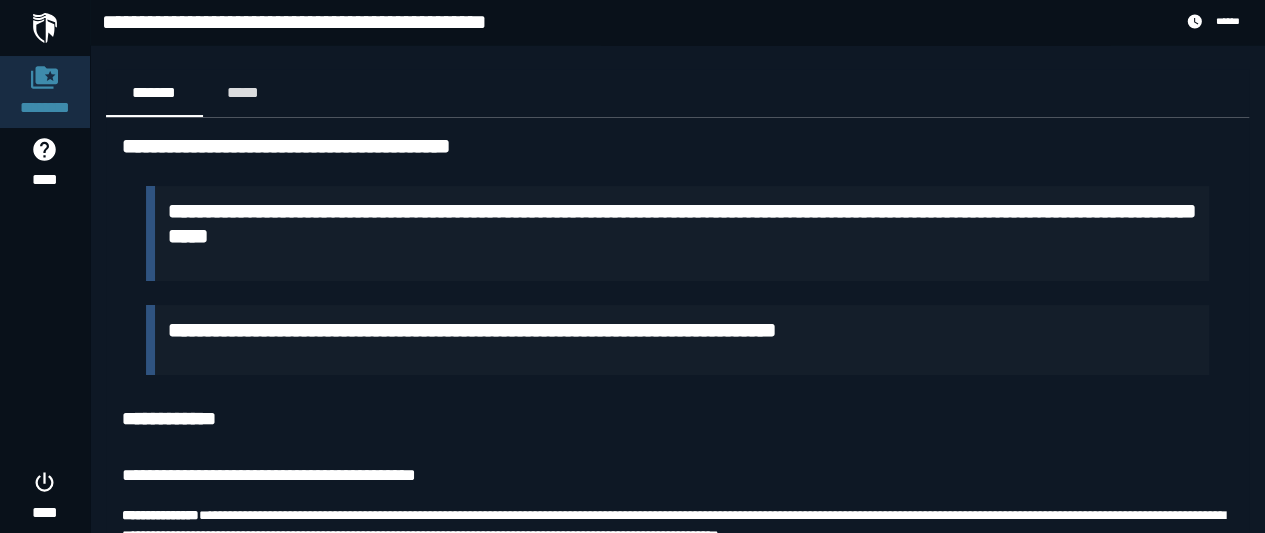 click at bounding box center [45, 28] 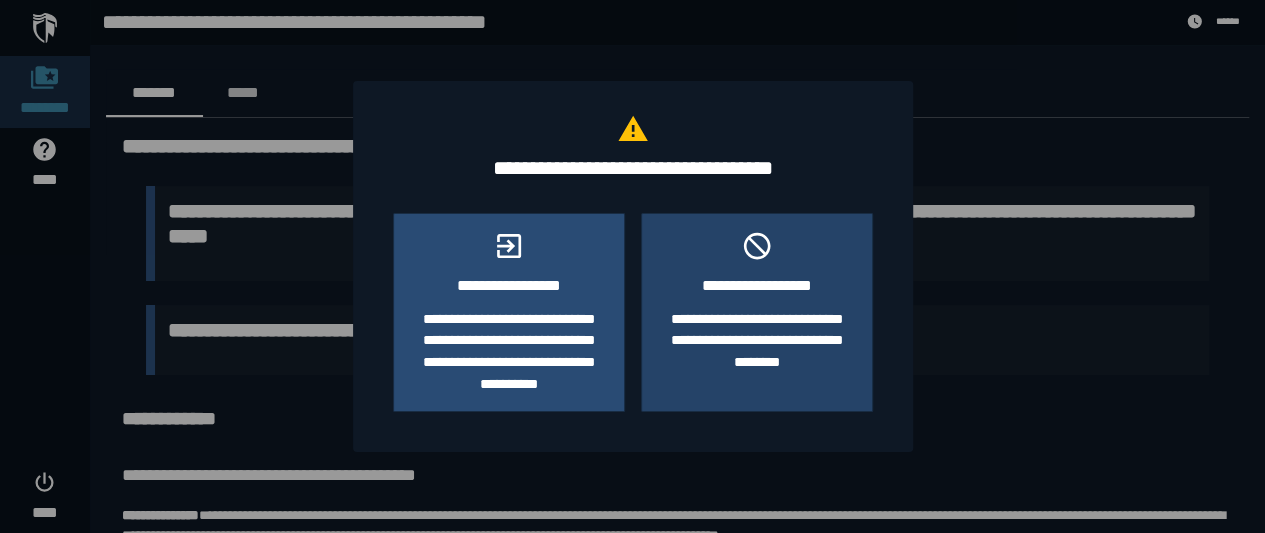 click on "**********" 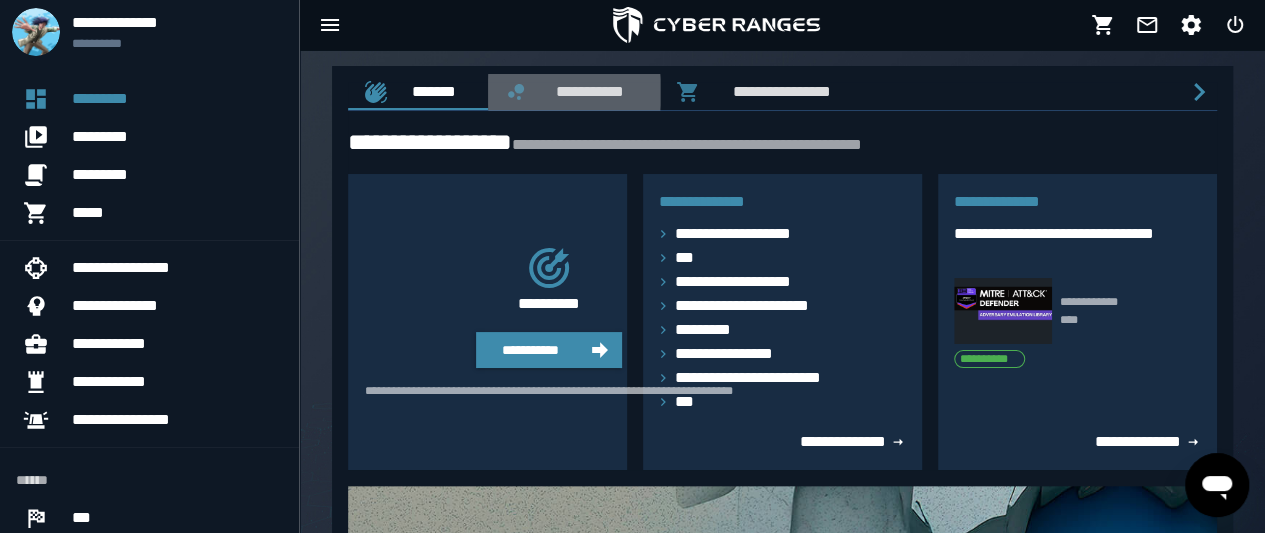 click on "**********" at bounding box center (586, 91) 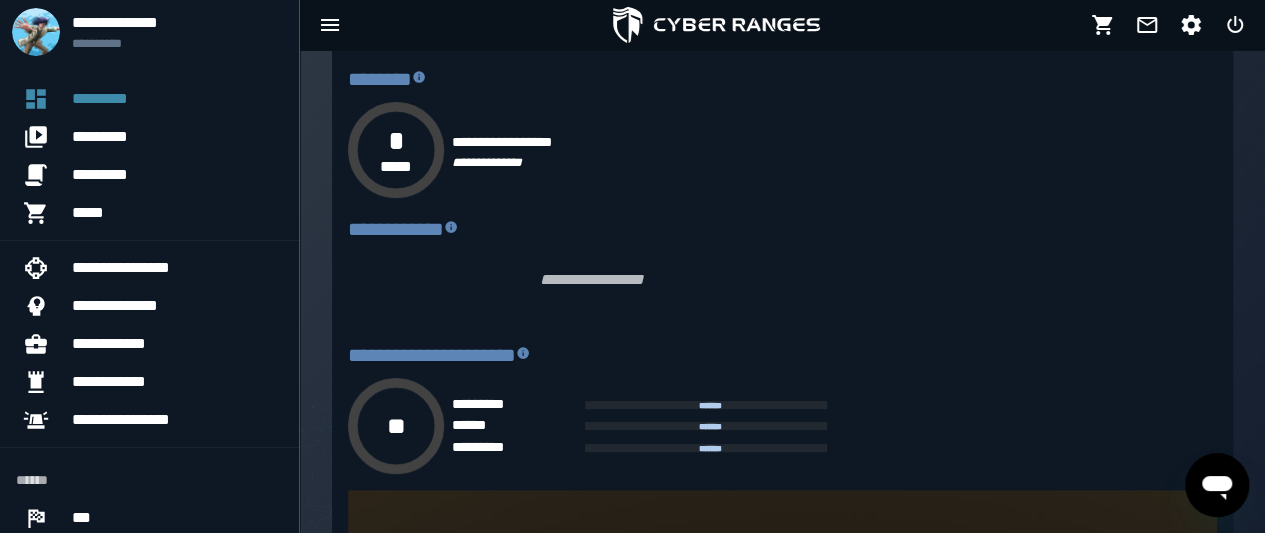 scroll, scrollTop: 131, scrollLeft: 0, axis: vertical 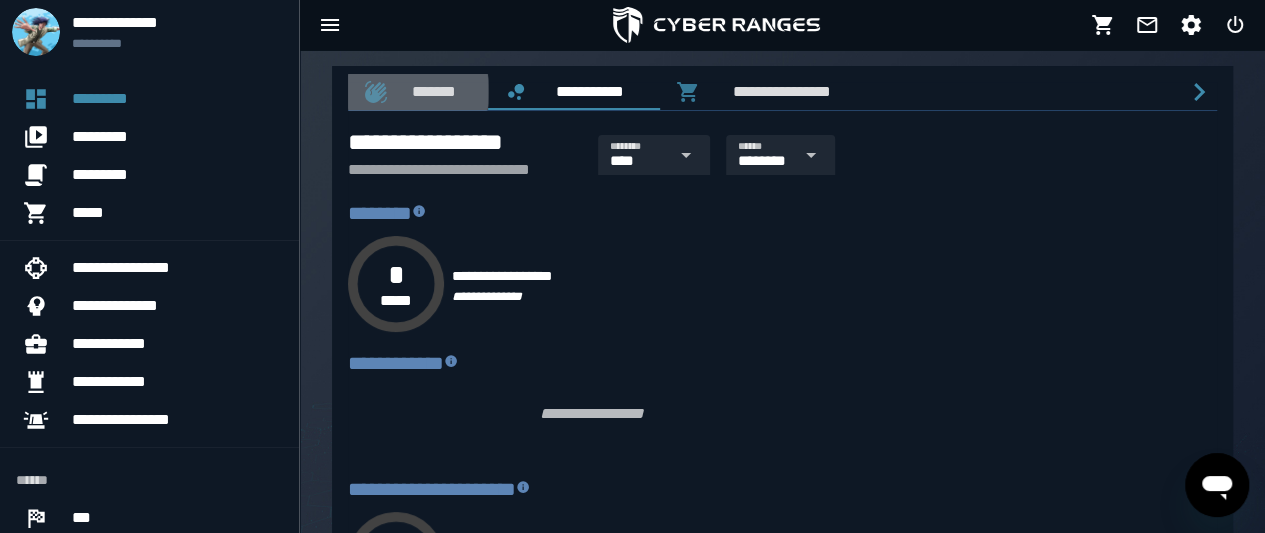 click on "*******" at bounding box center (430, 91) 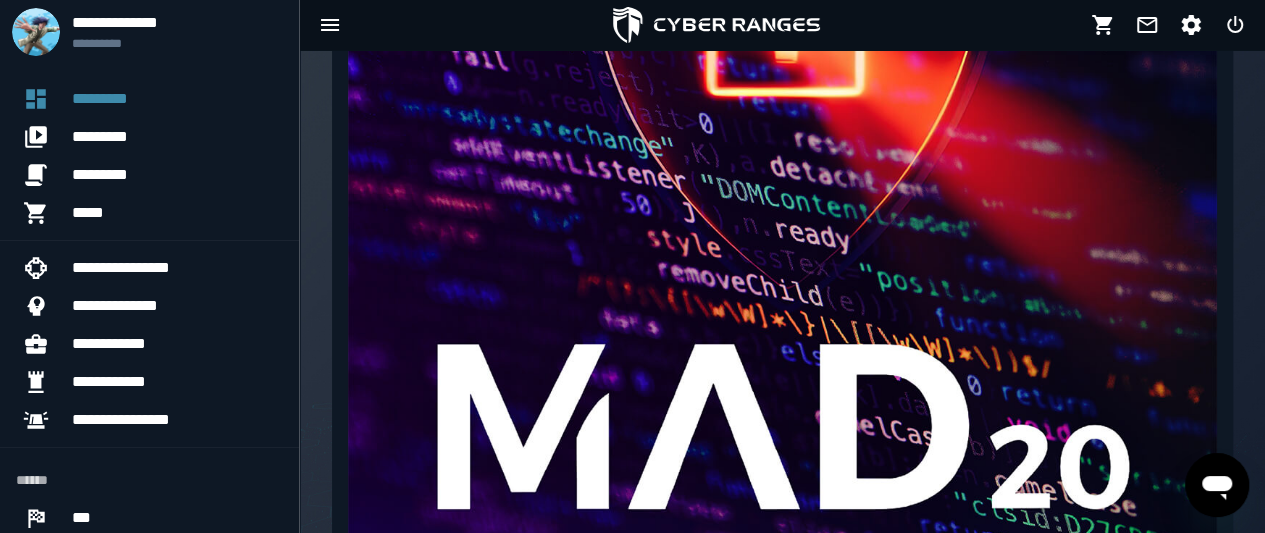 scroll, scrollTop: 907, scrollLeft: 0, axis: vertical 